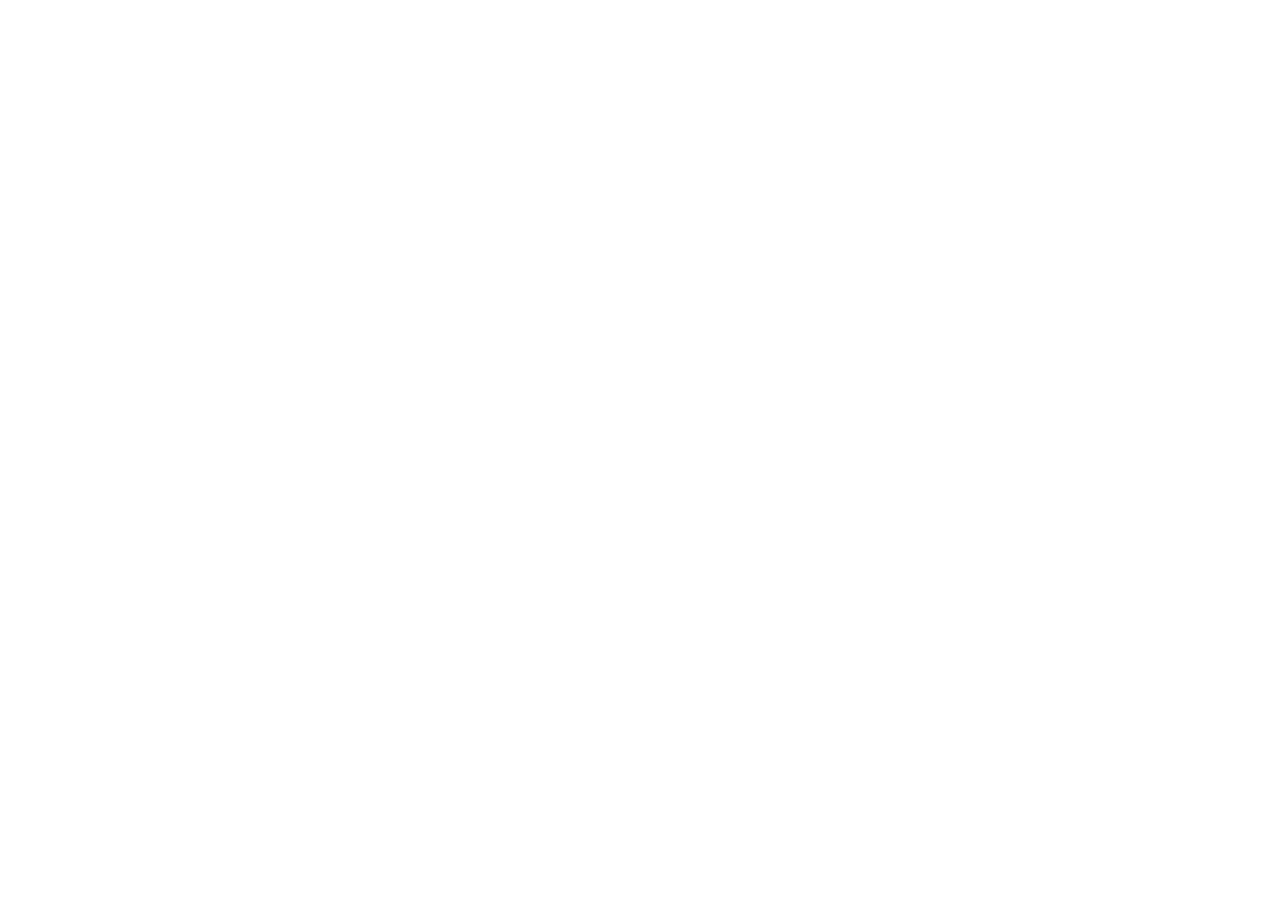 scroll, scrollTop: 0, scrollLeft: 0, axis: both 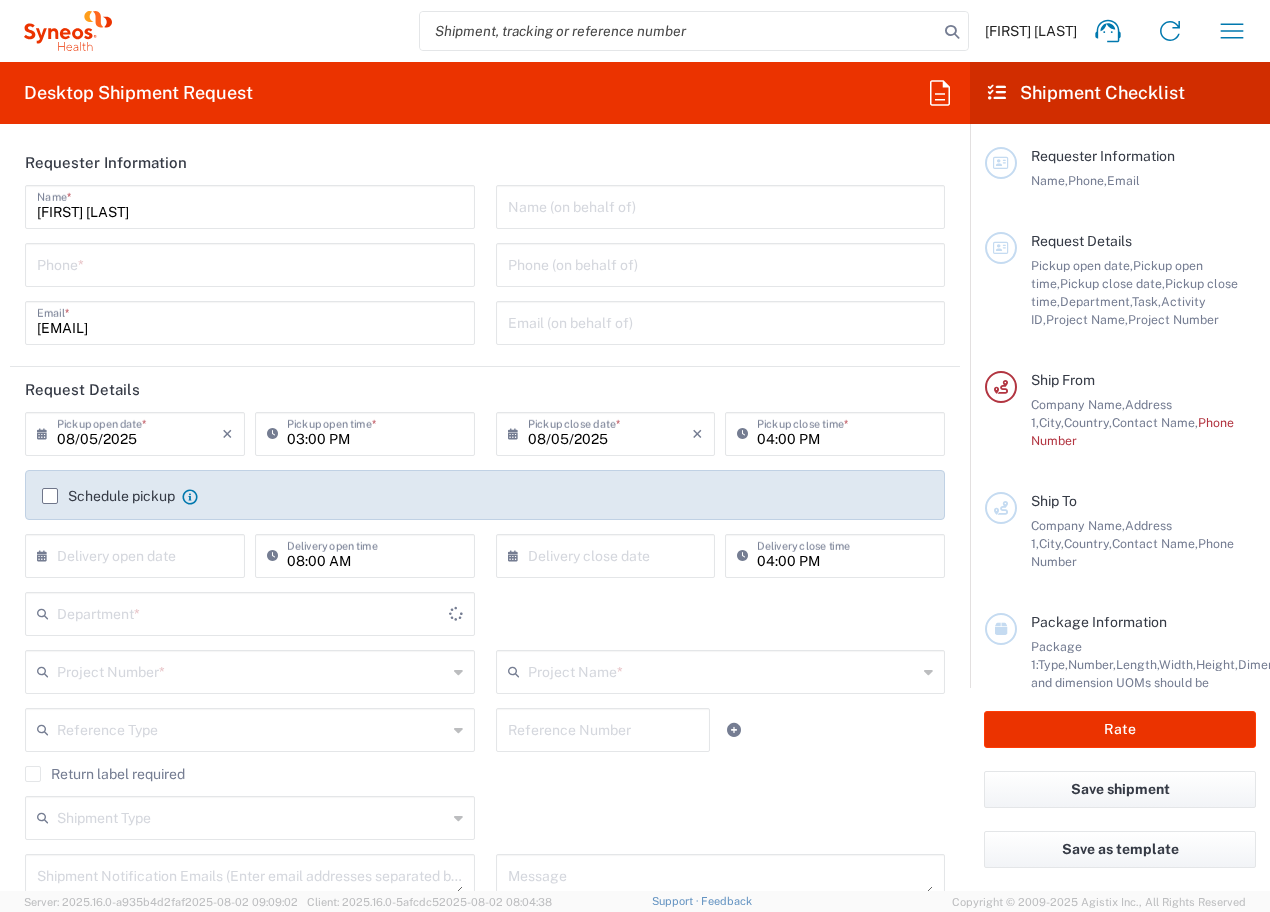 type on "Taiwan" 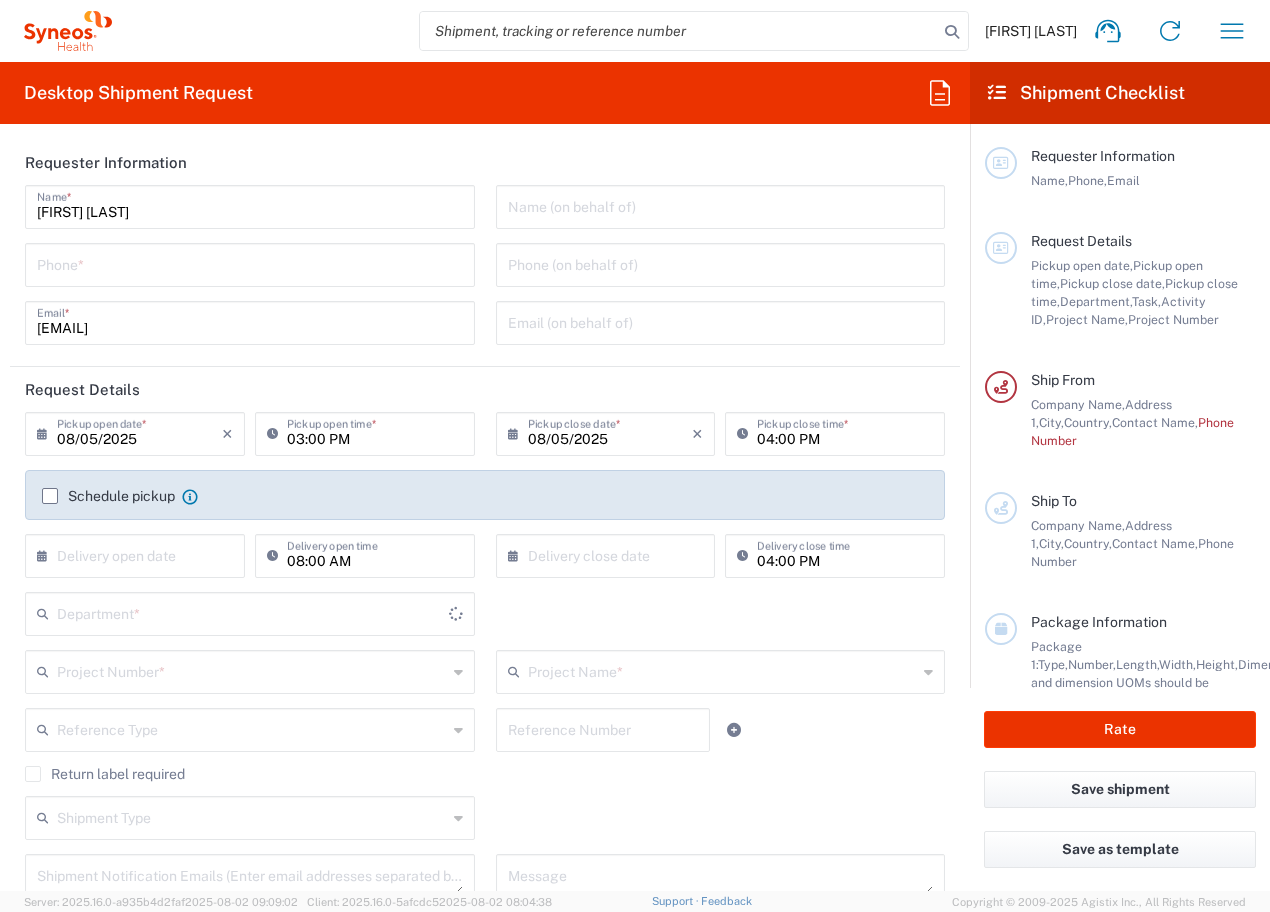 click at bounding box center [250, 263] 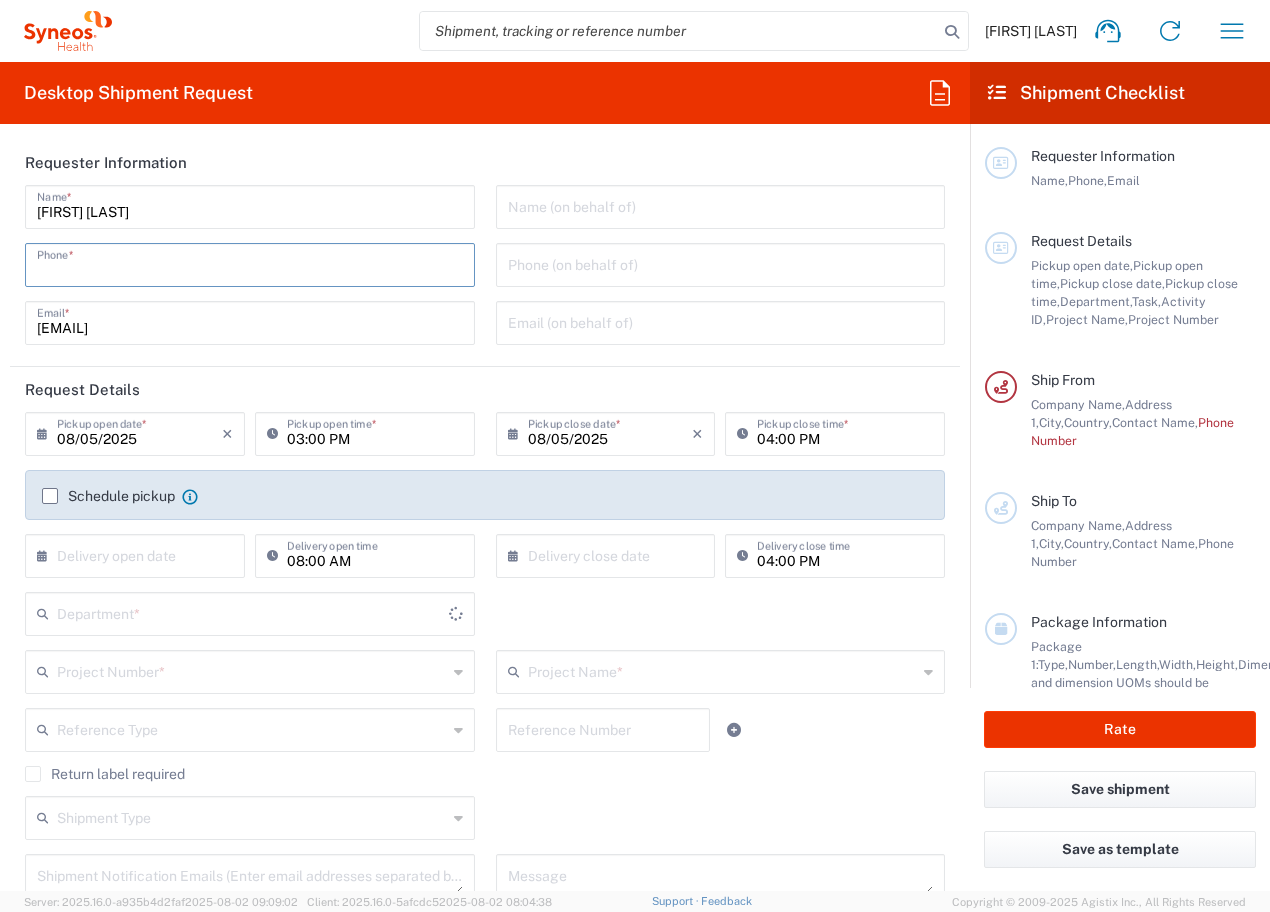 type on "3226" 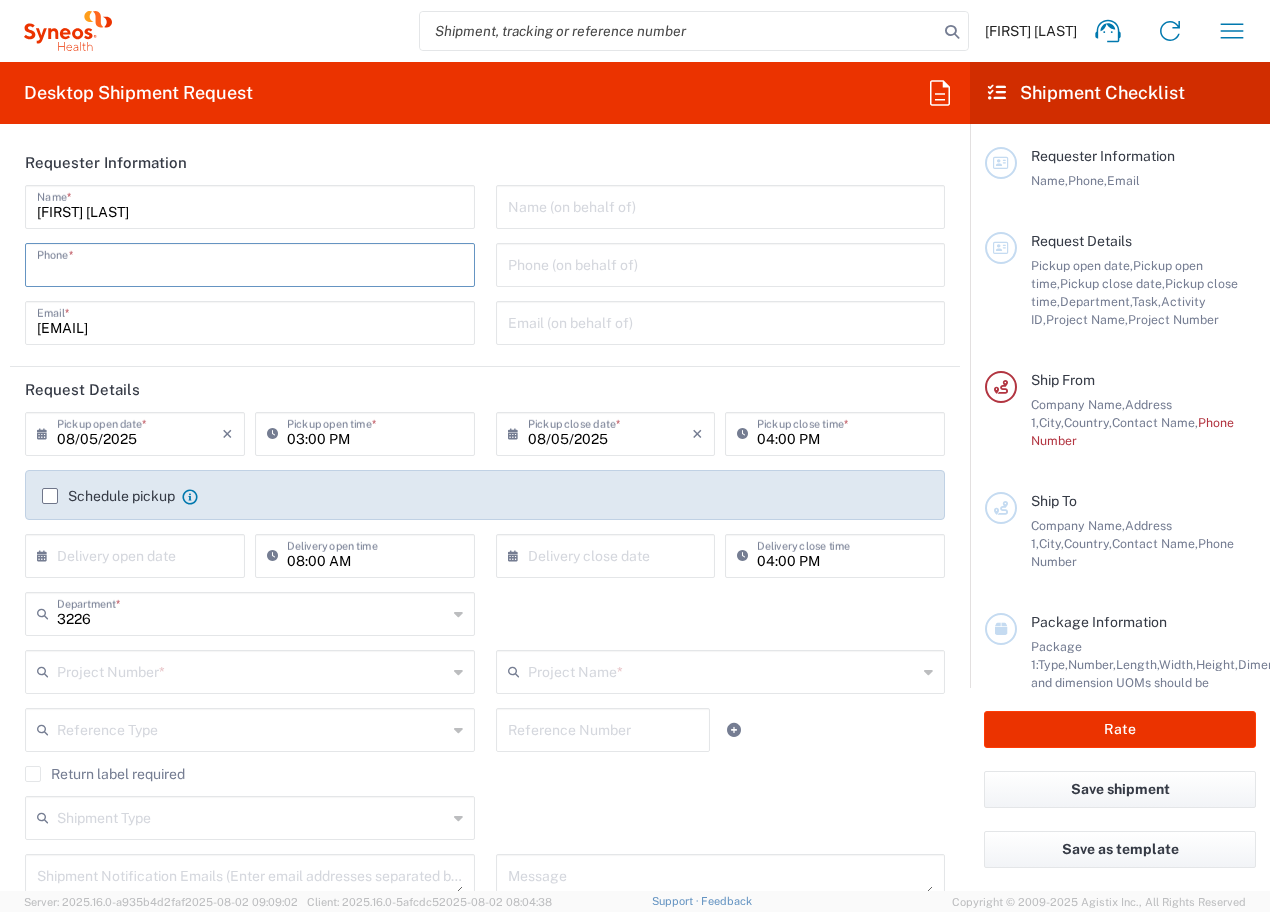 type on "Taiwan Syneos Health Company L" 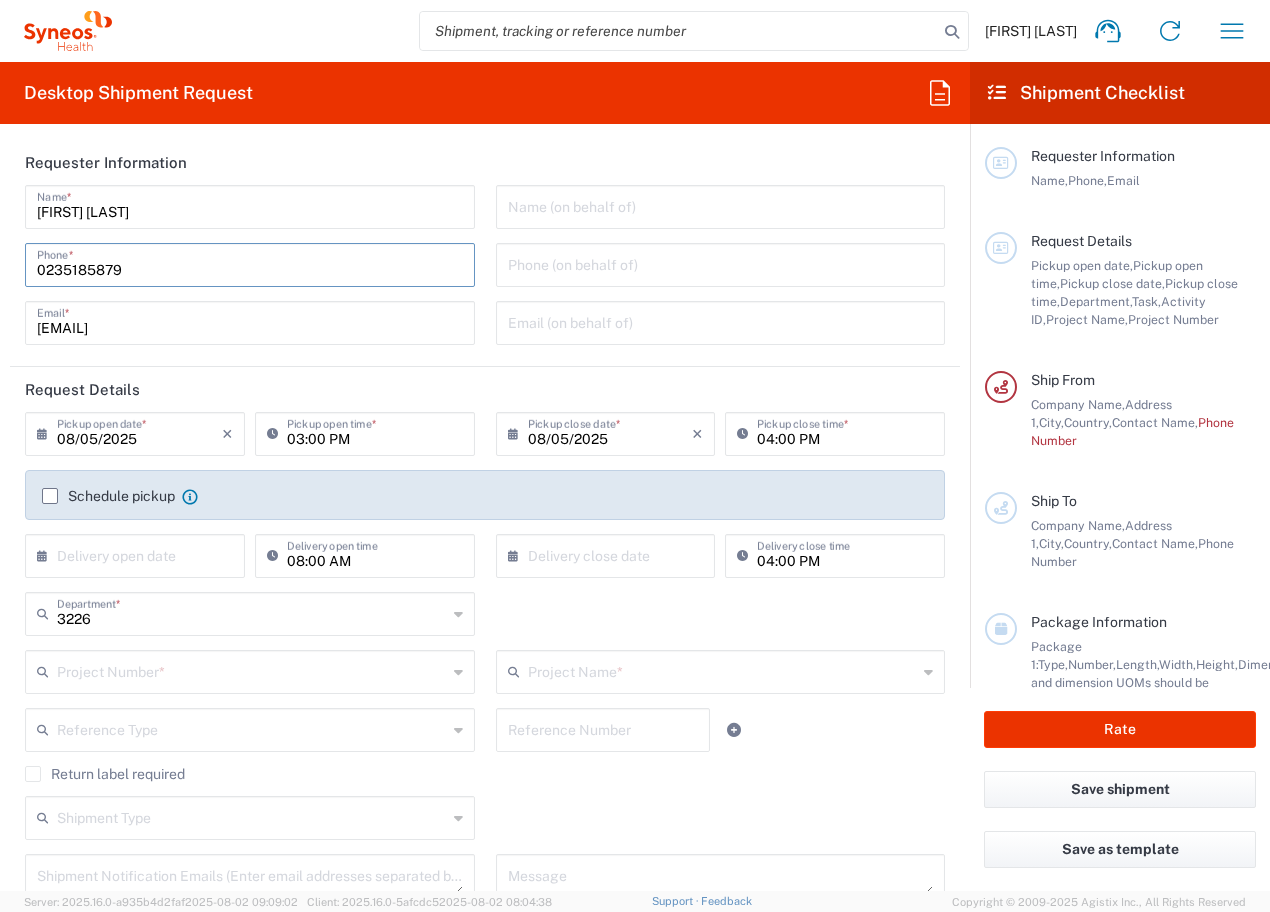 type on "[EMAIL]" 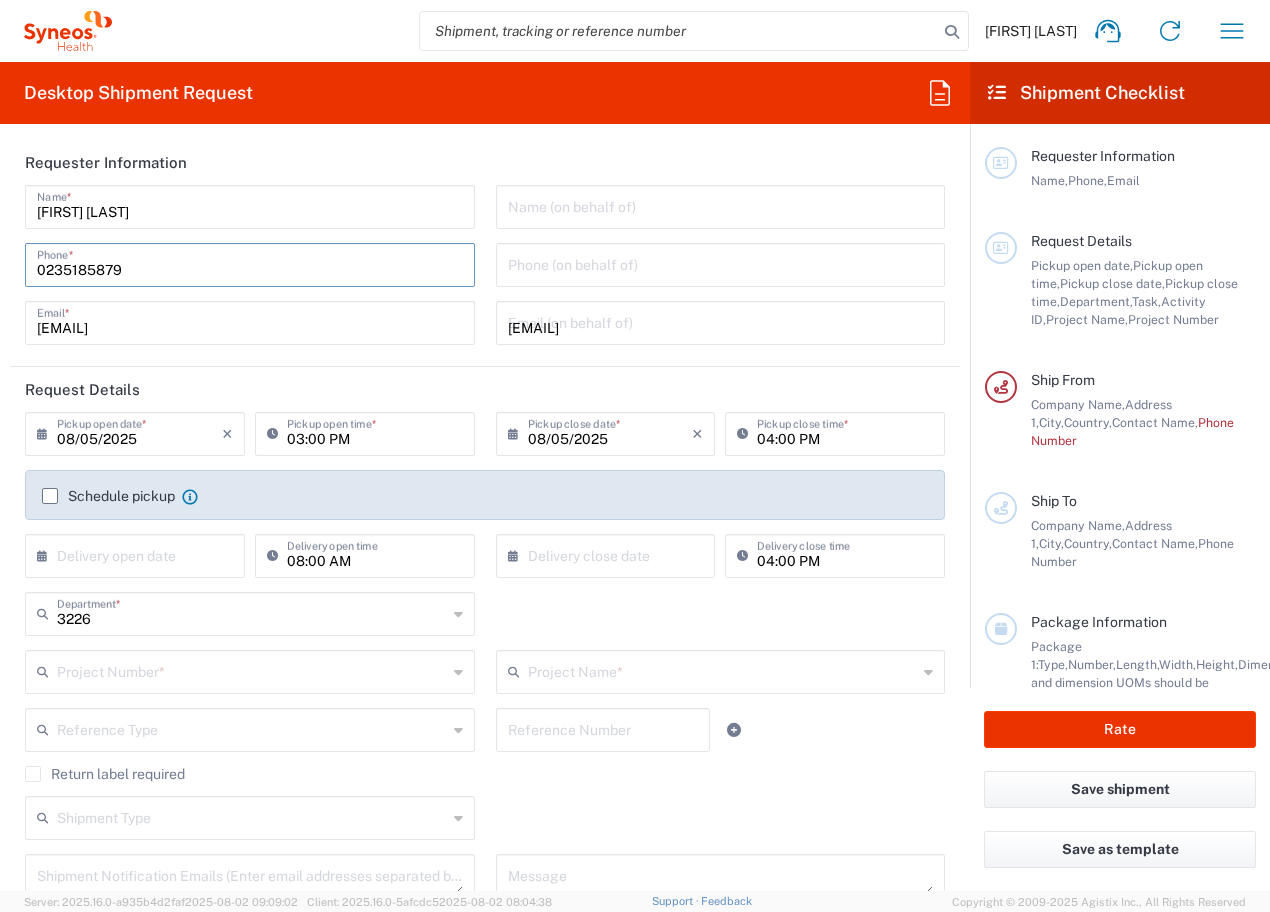 type on "[CITY]" 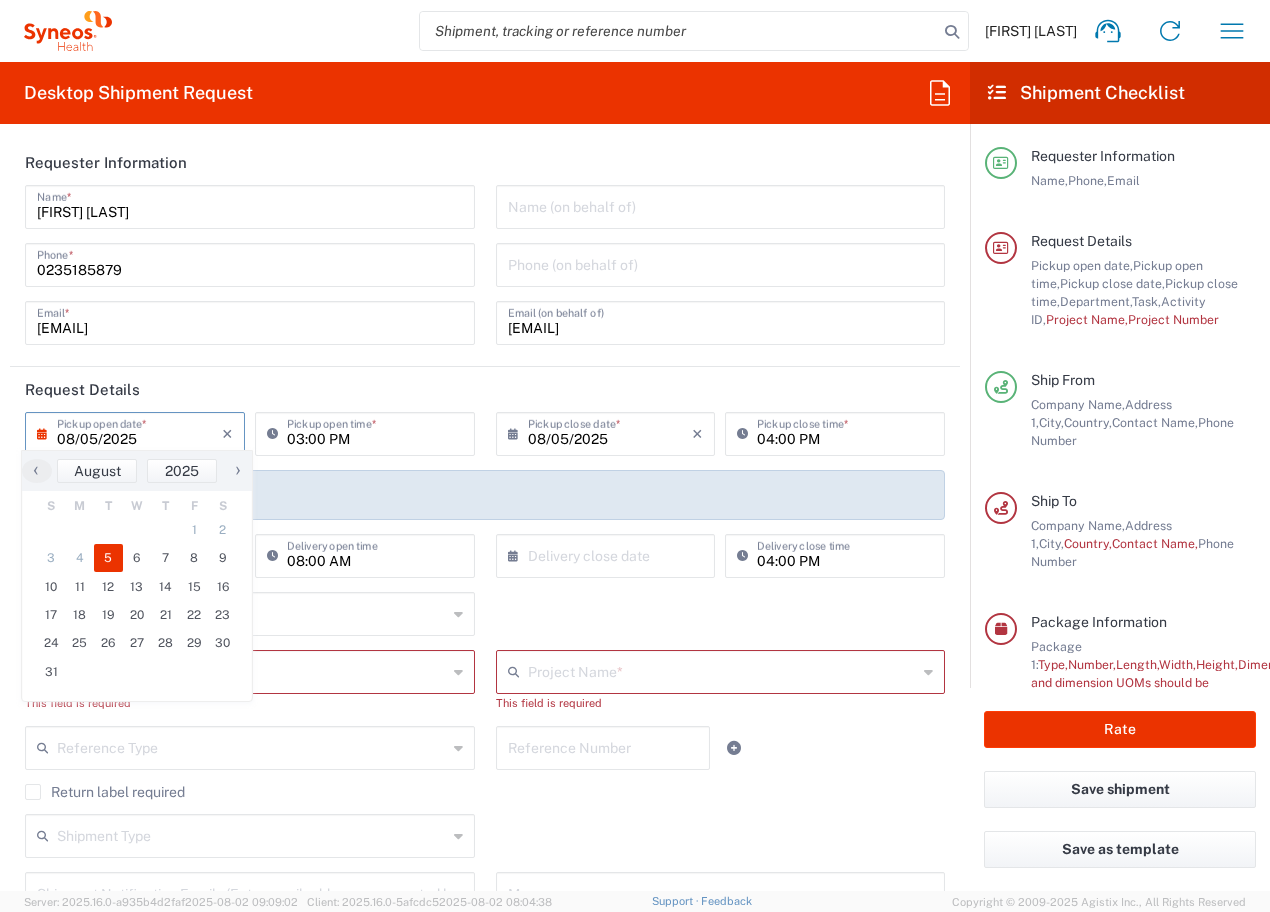 click at bounding box center [252, 670] 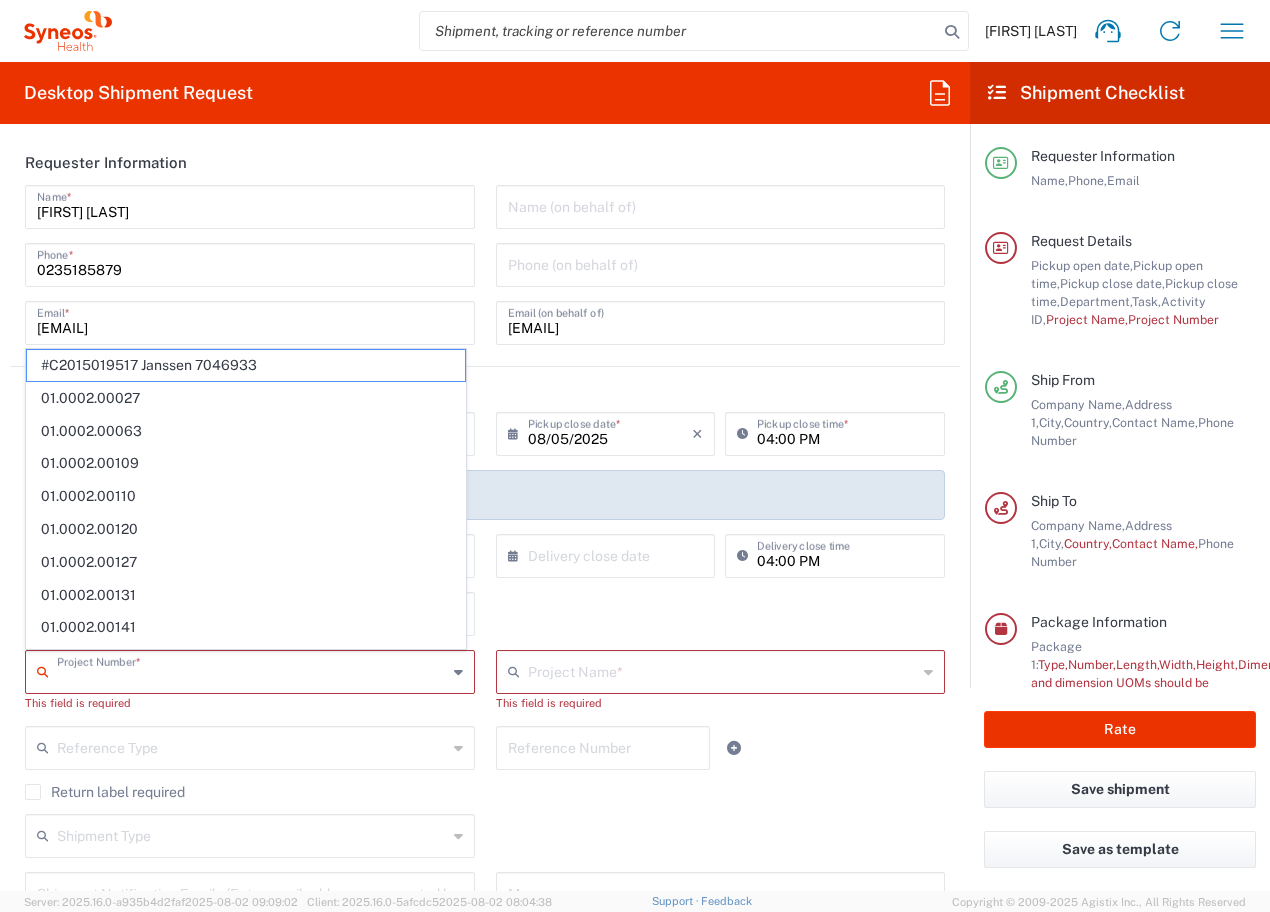 click at bounding box center (723, 670) 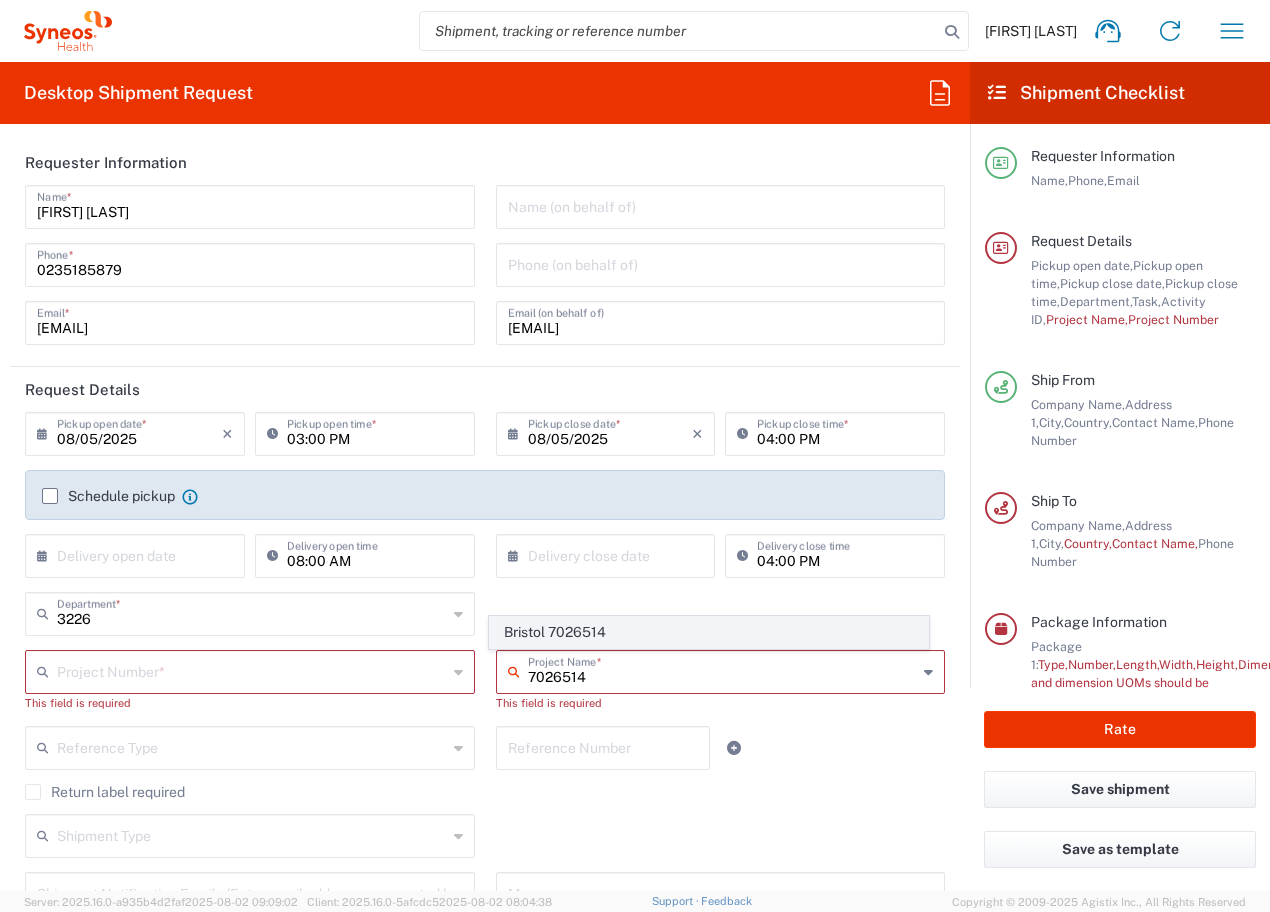 click on "Bristol 7026514" 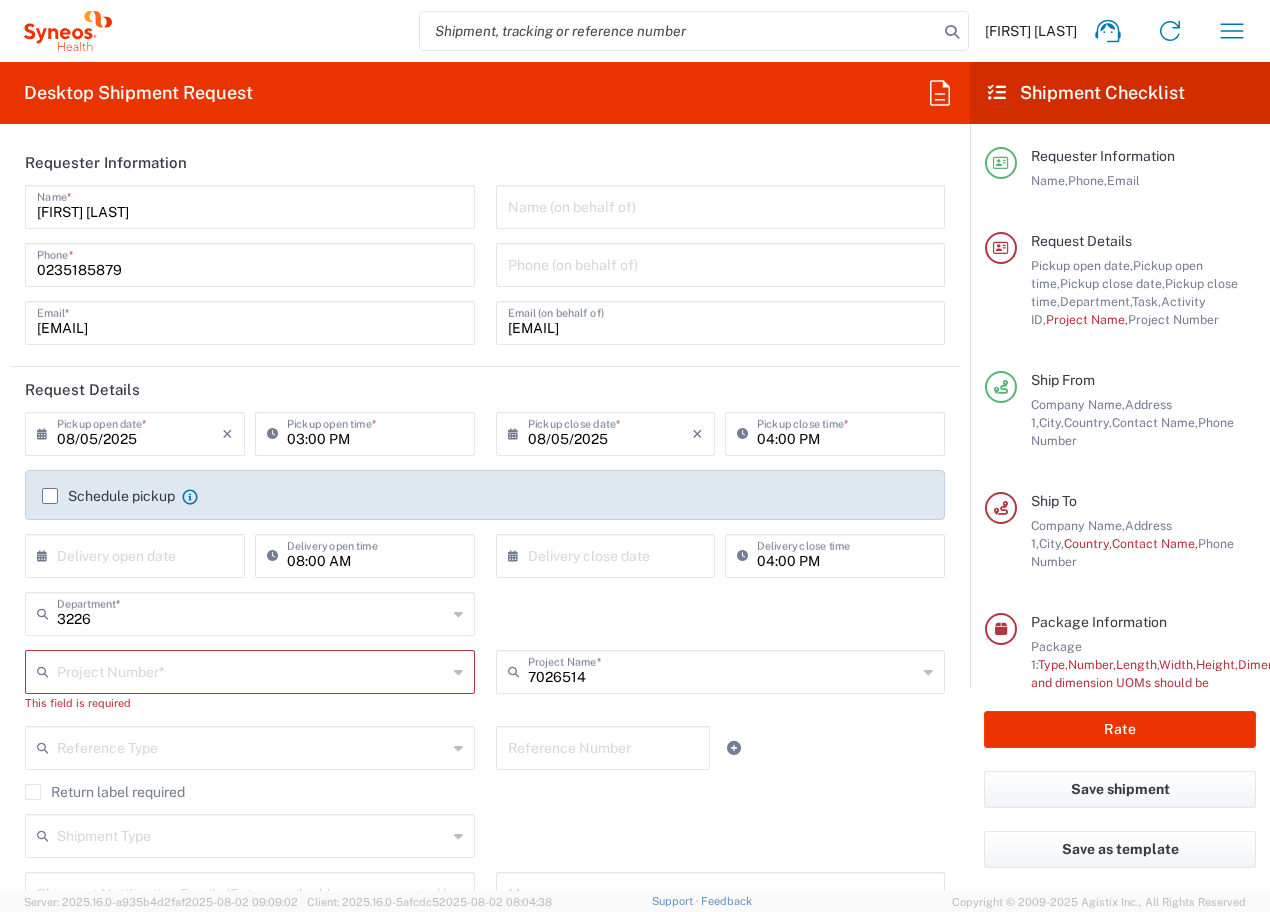 type on "Bristol 7026514" 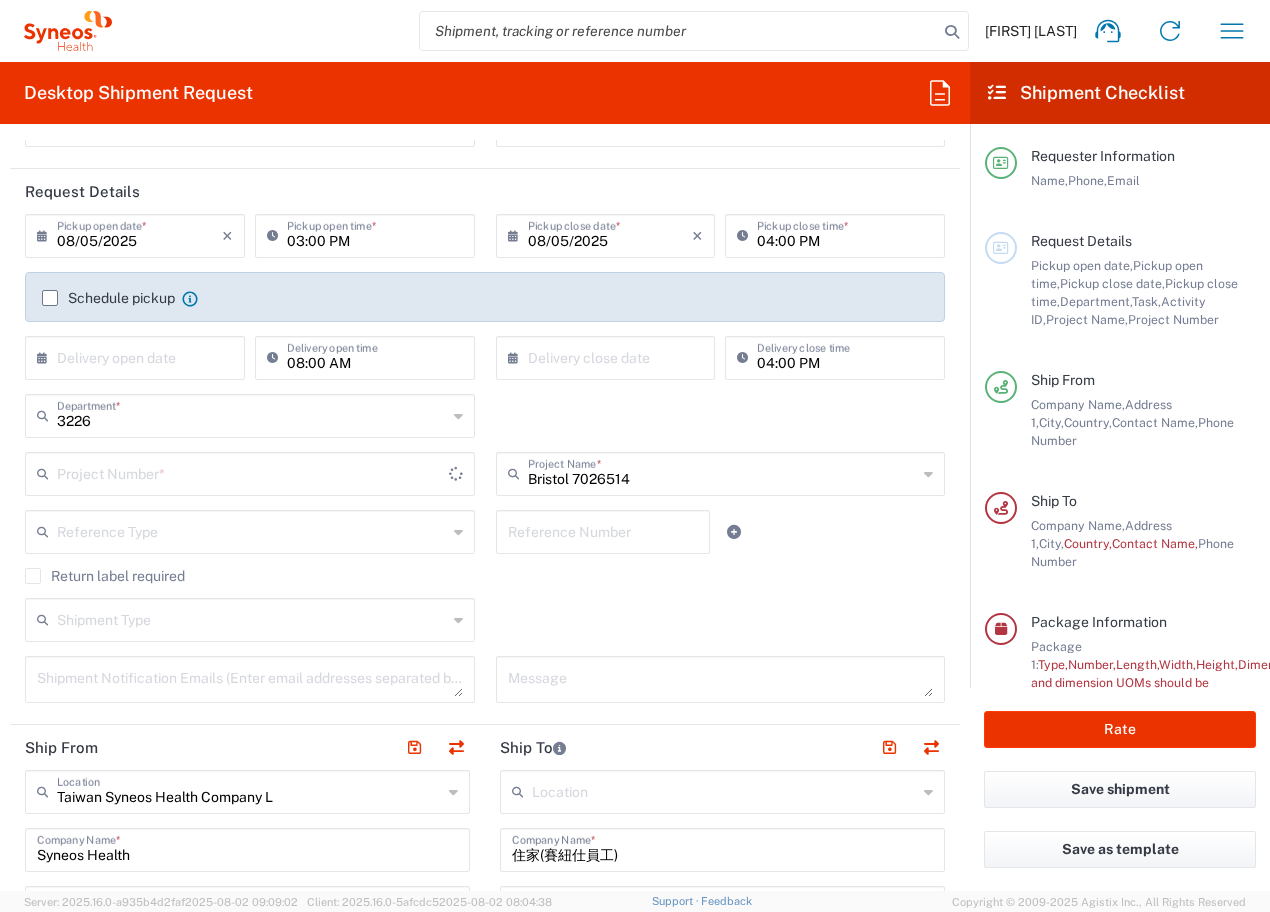 scroll, scrollTop: 200, scrollLeft: 0, axis: vertical 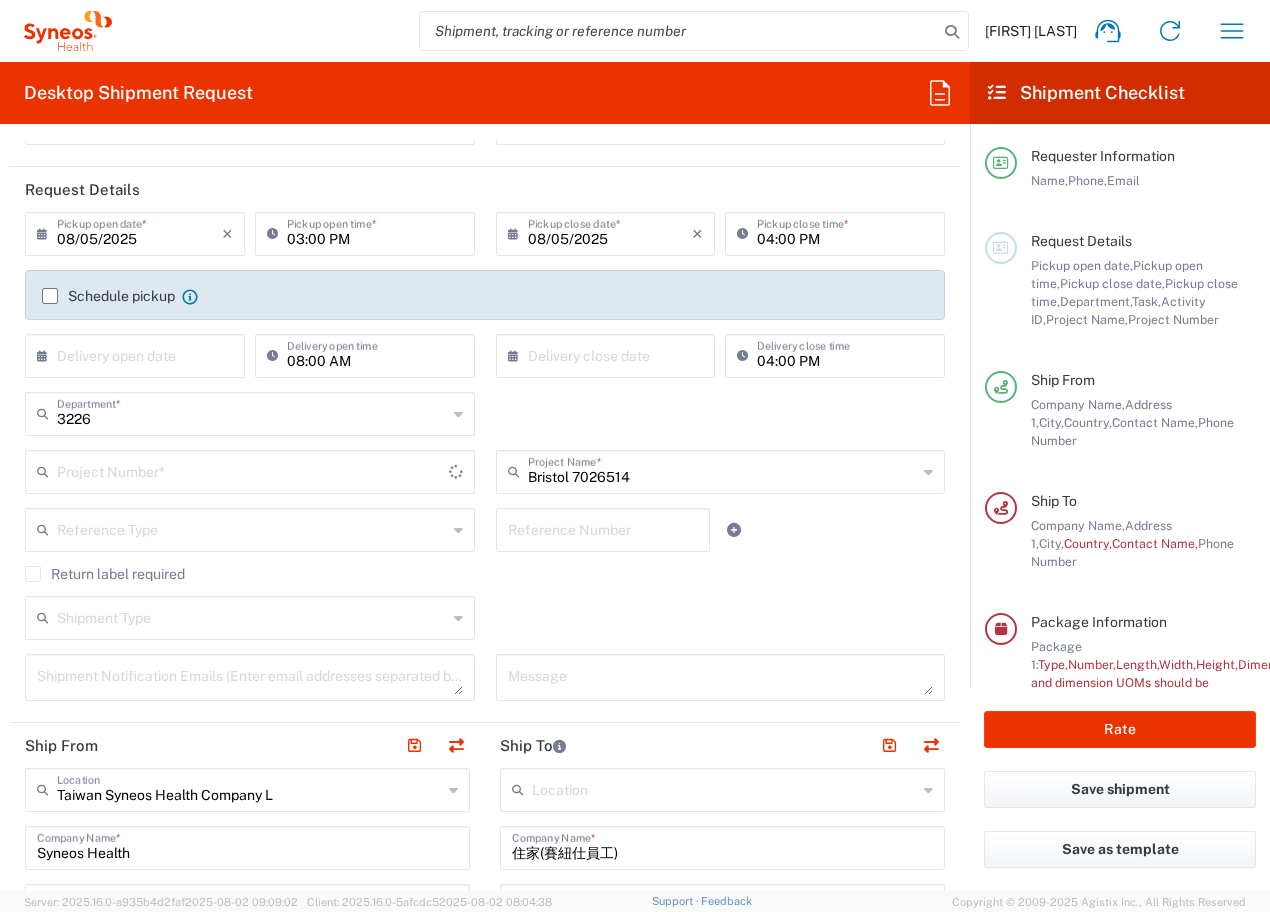 type on "7026514" 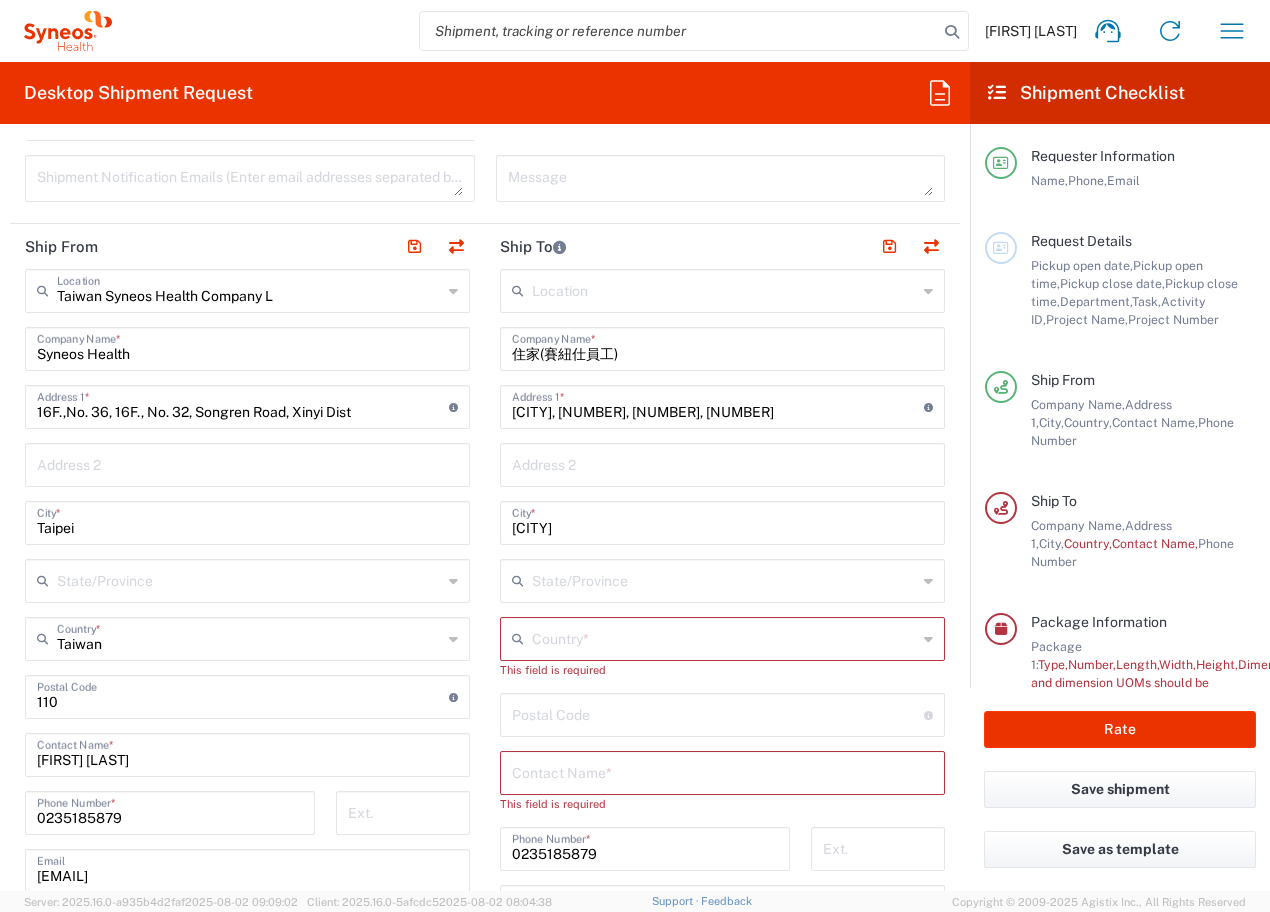 scroll, scrollTop: 700, scrollLeft: 0, axis: vertical 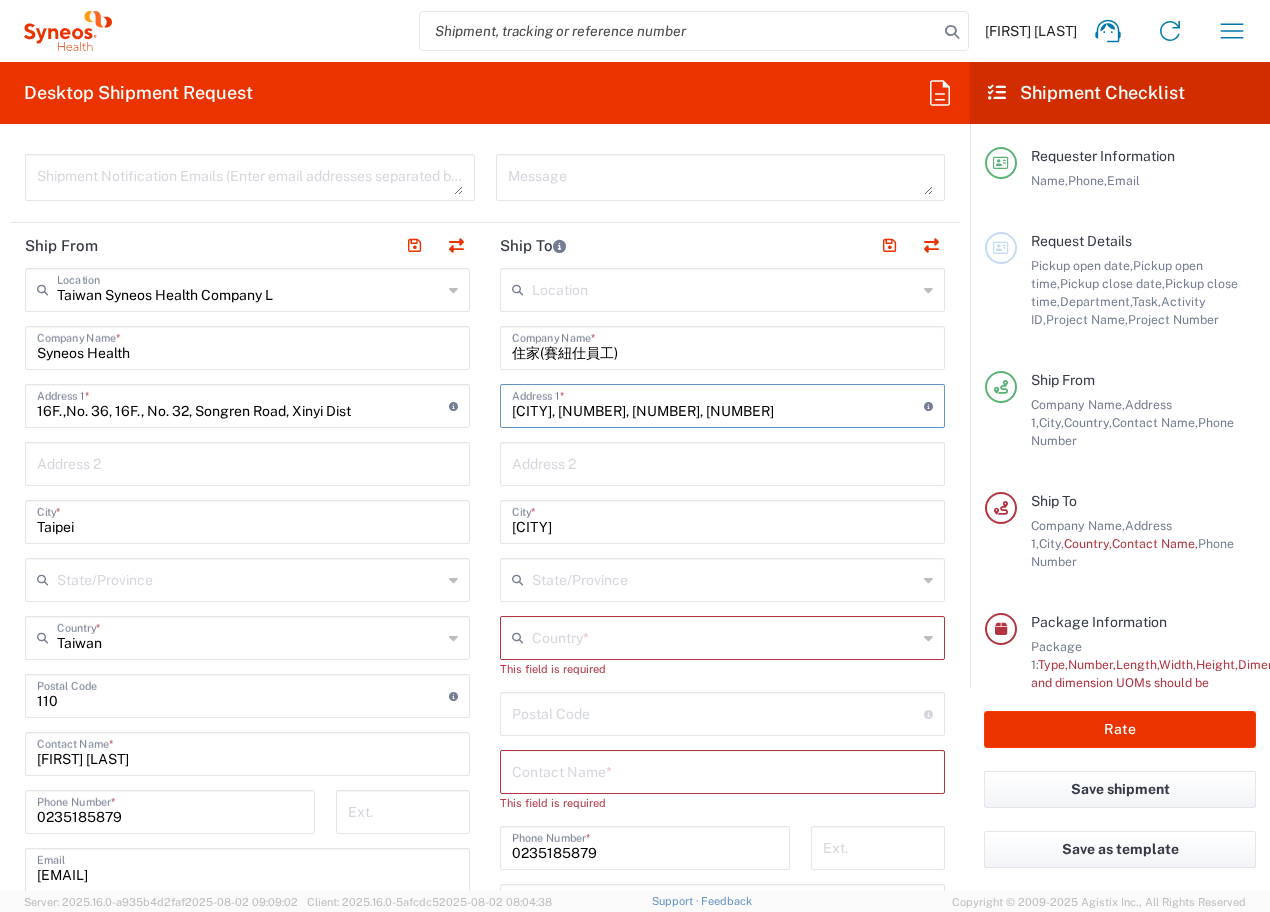 drag, startPoint x: 758, startPoint y: 416, endPoint x: 440, endPoint y: 418, distance: 318.0063 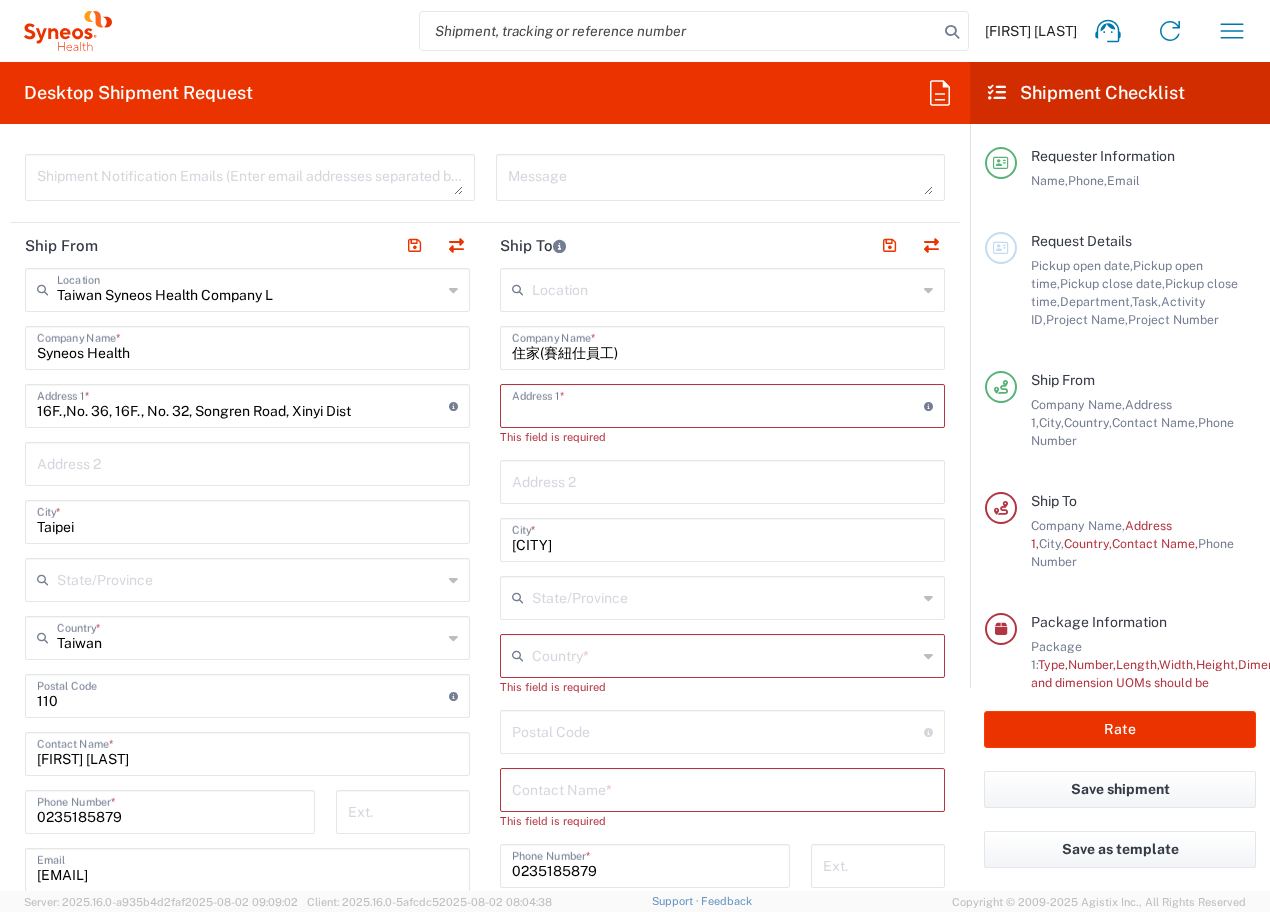type 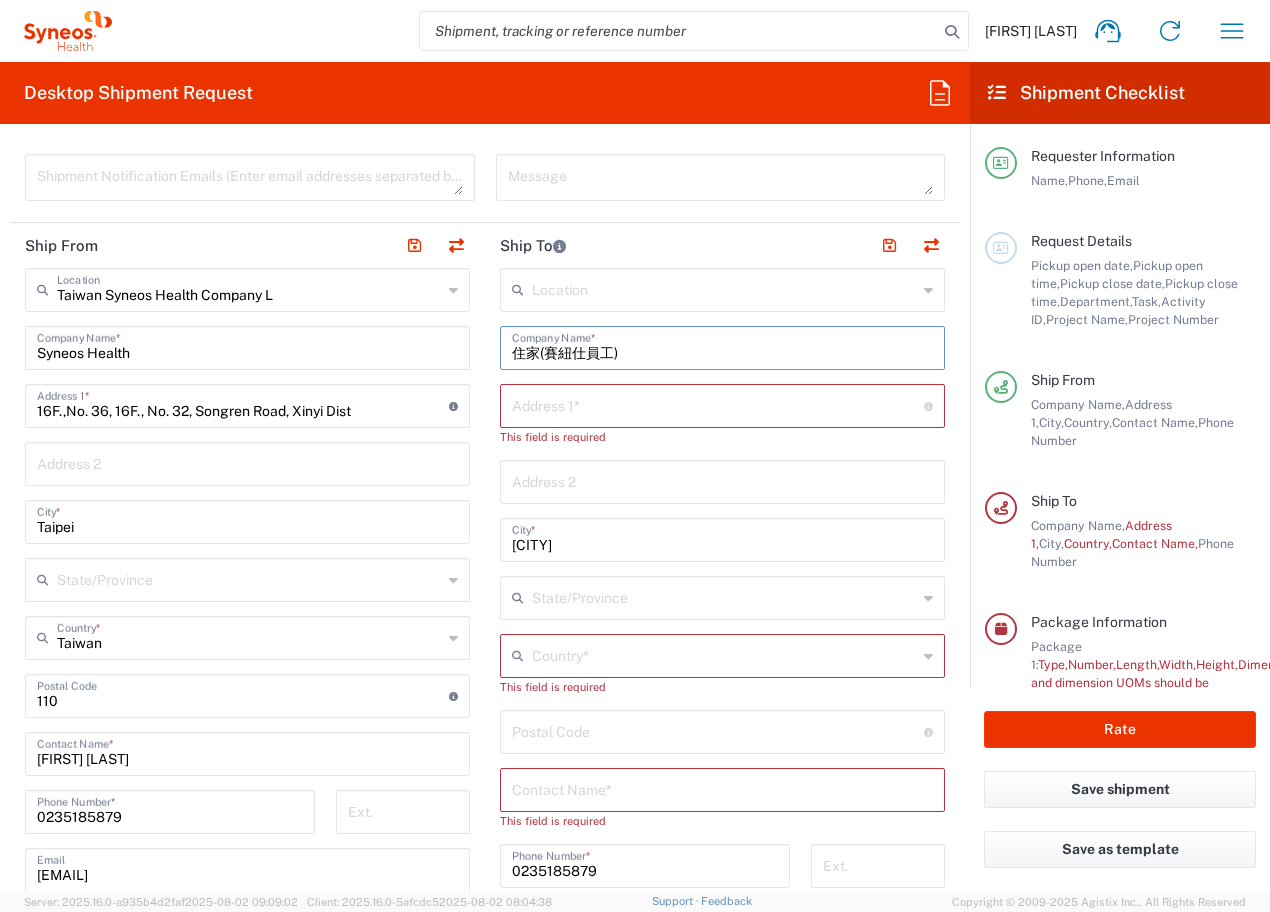 drag, startPoint x: 628, startPoint y: 348, endPoint x: 489, endPoint y: 346, distance: 139.01439 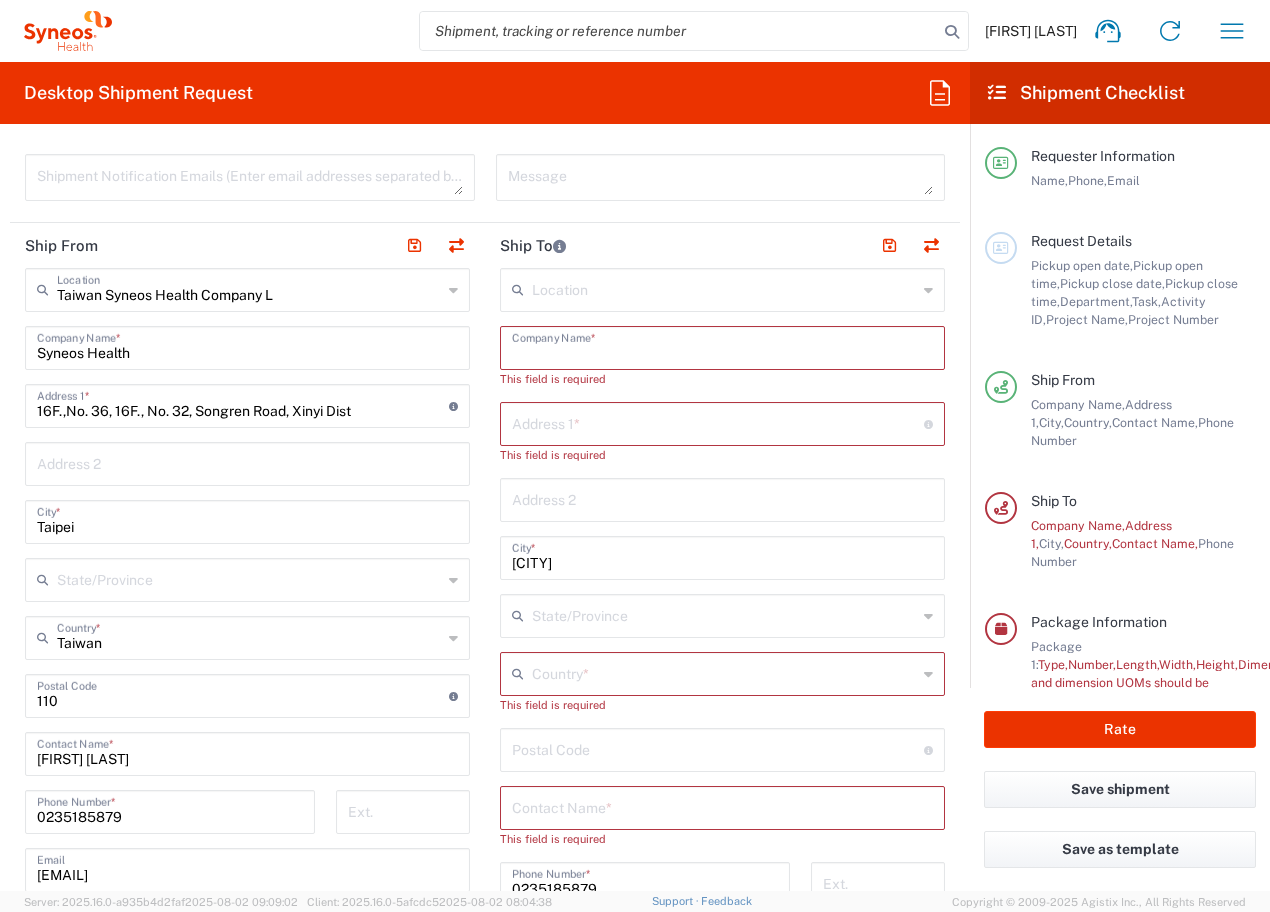 type 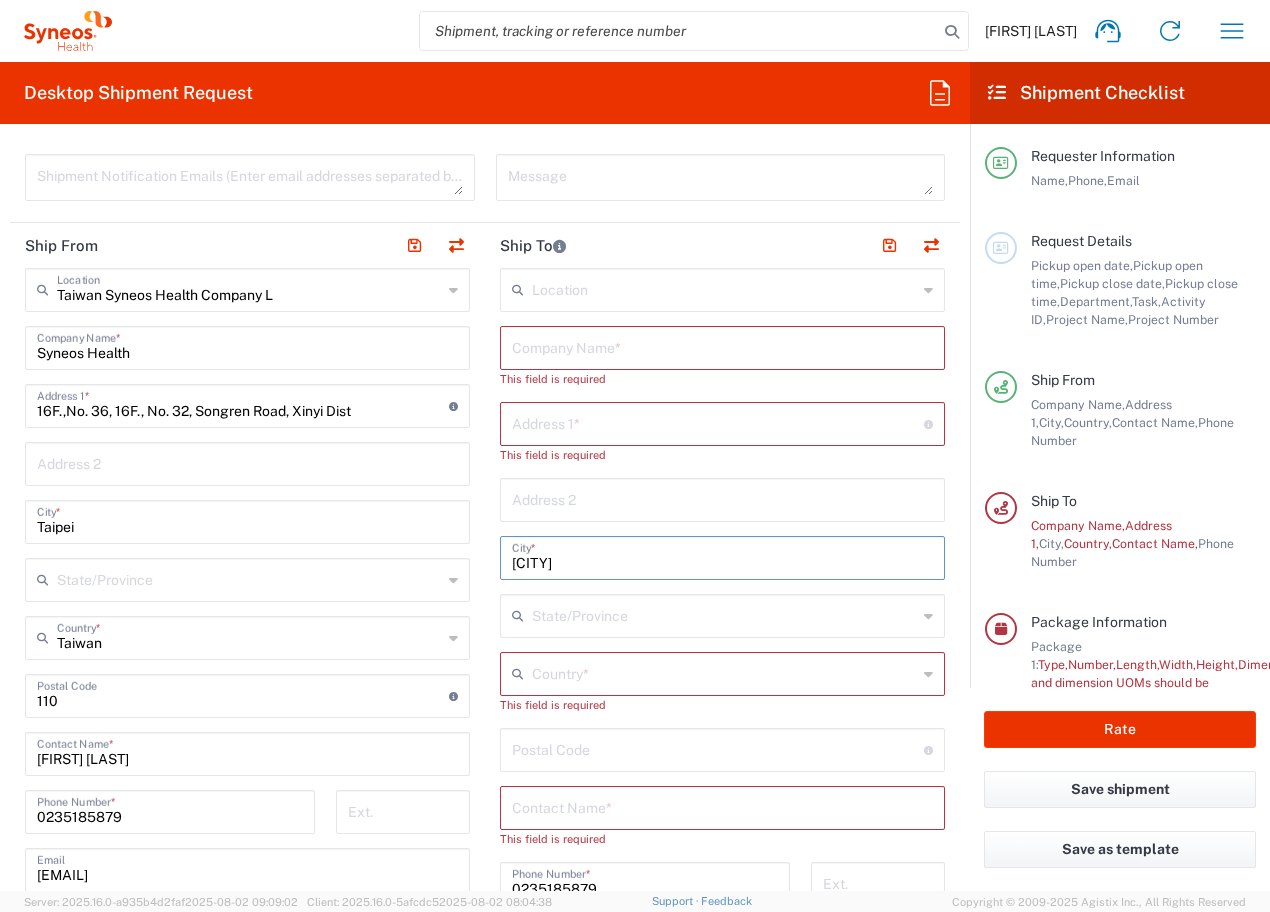 drag, startPoint x: 549, startPoint y: 565, endPoint x: 487, endPoint y: 564, distance: 62.008064 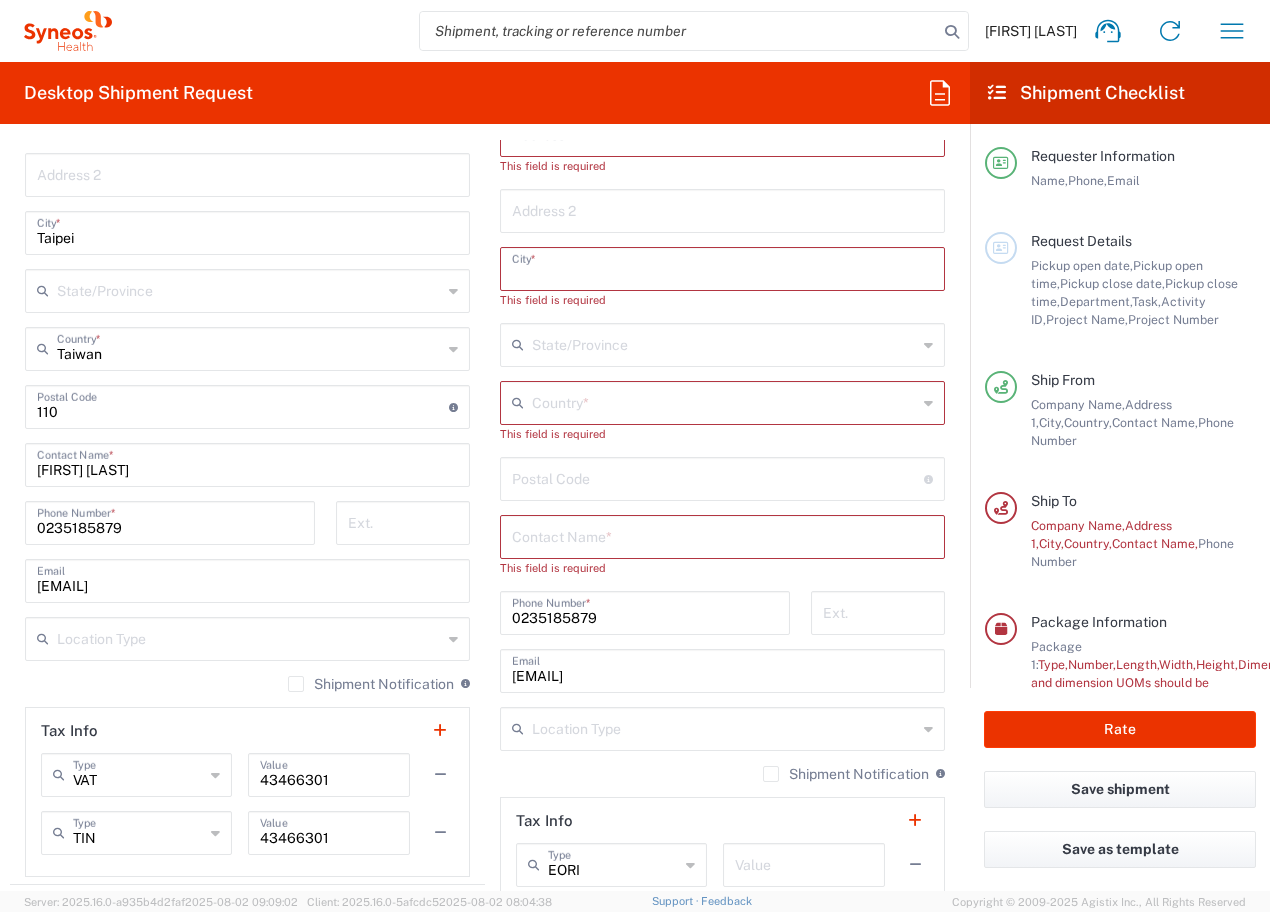 scroll, scrollTop: 1000, scrollLeft: 0, axis: vertical 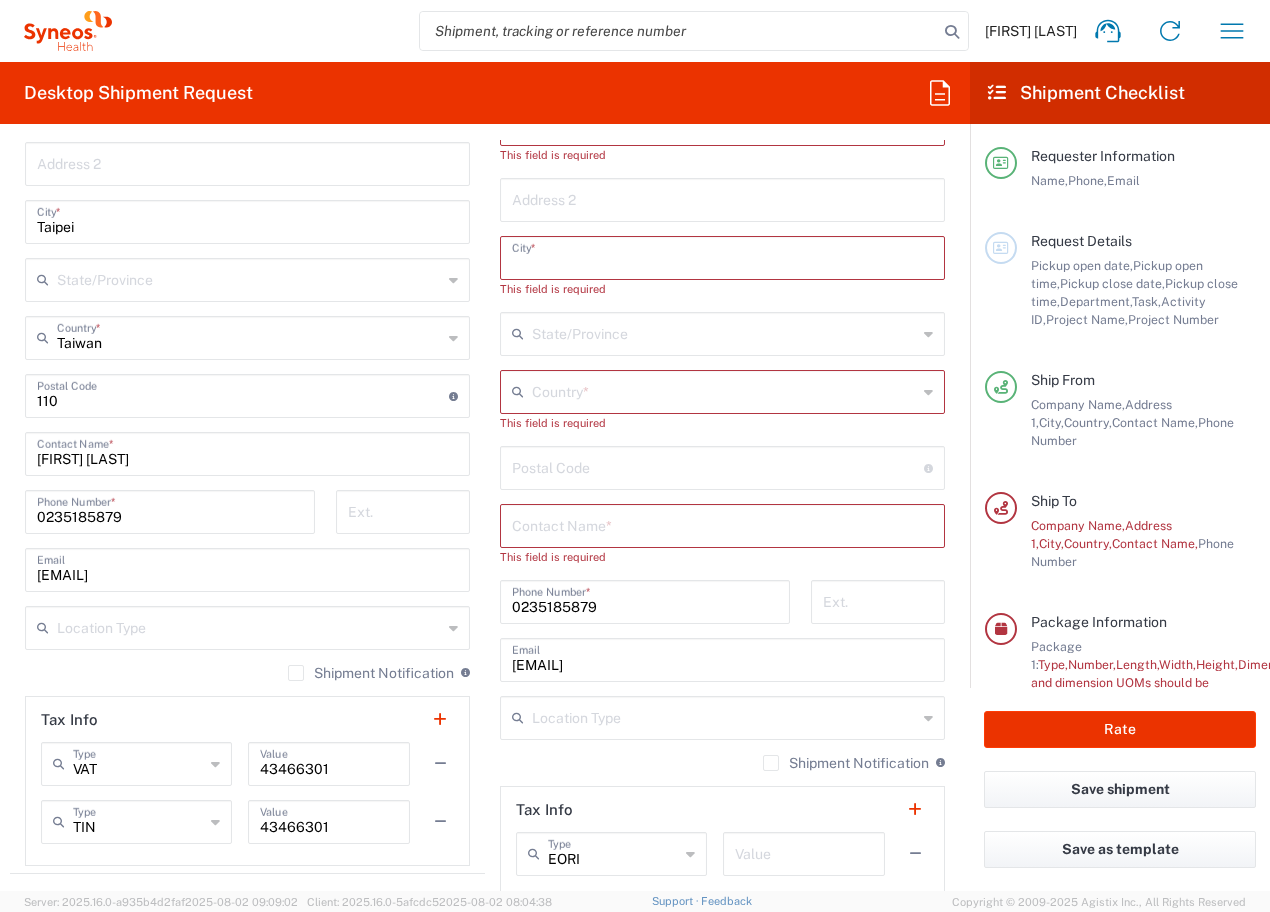 type 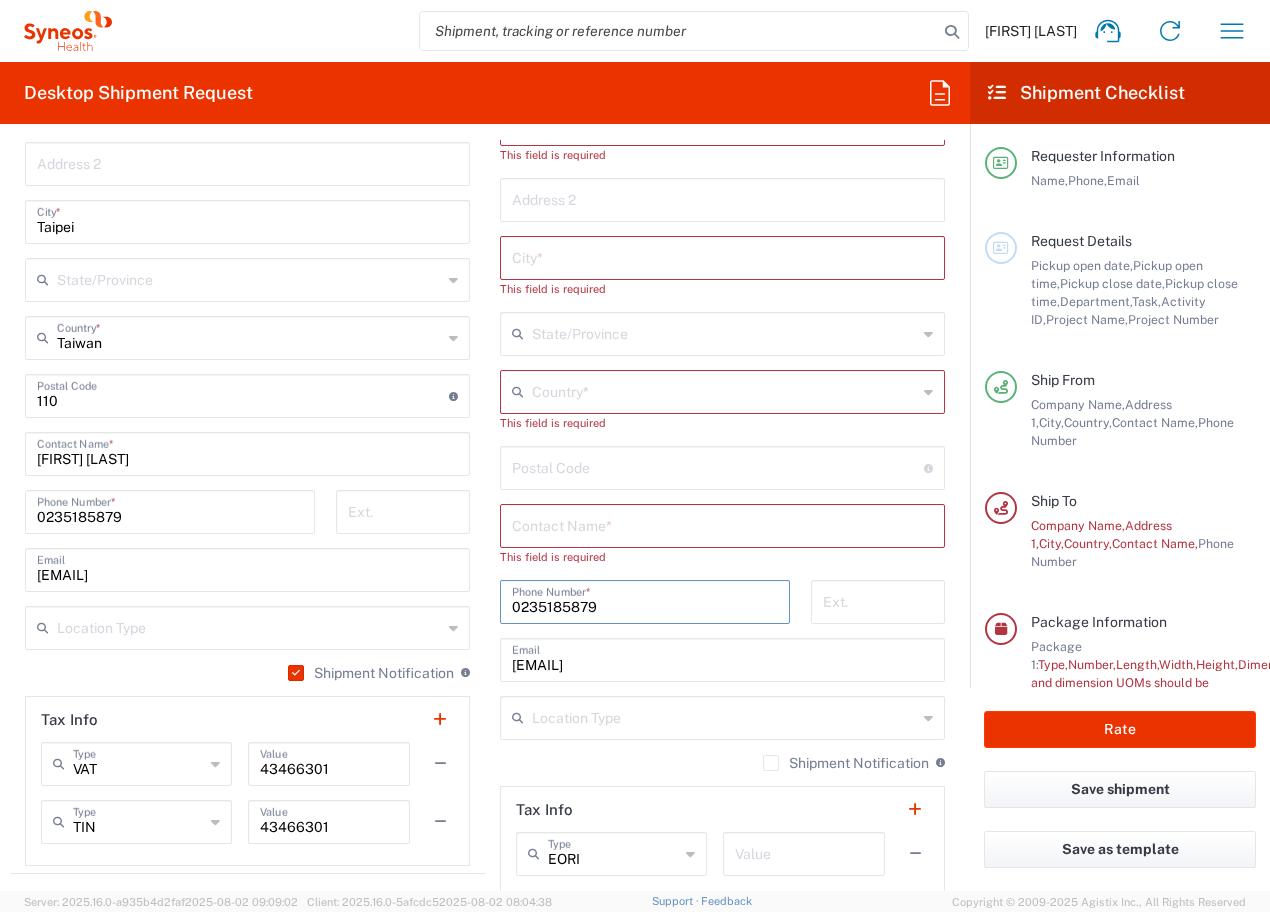 drag, startPoint x: 568, startPoint y: 610, endPoint x: 469, endPoint y: 610, distance: 99 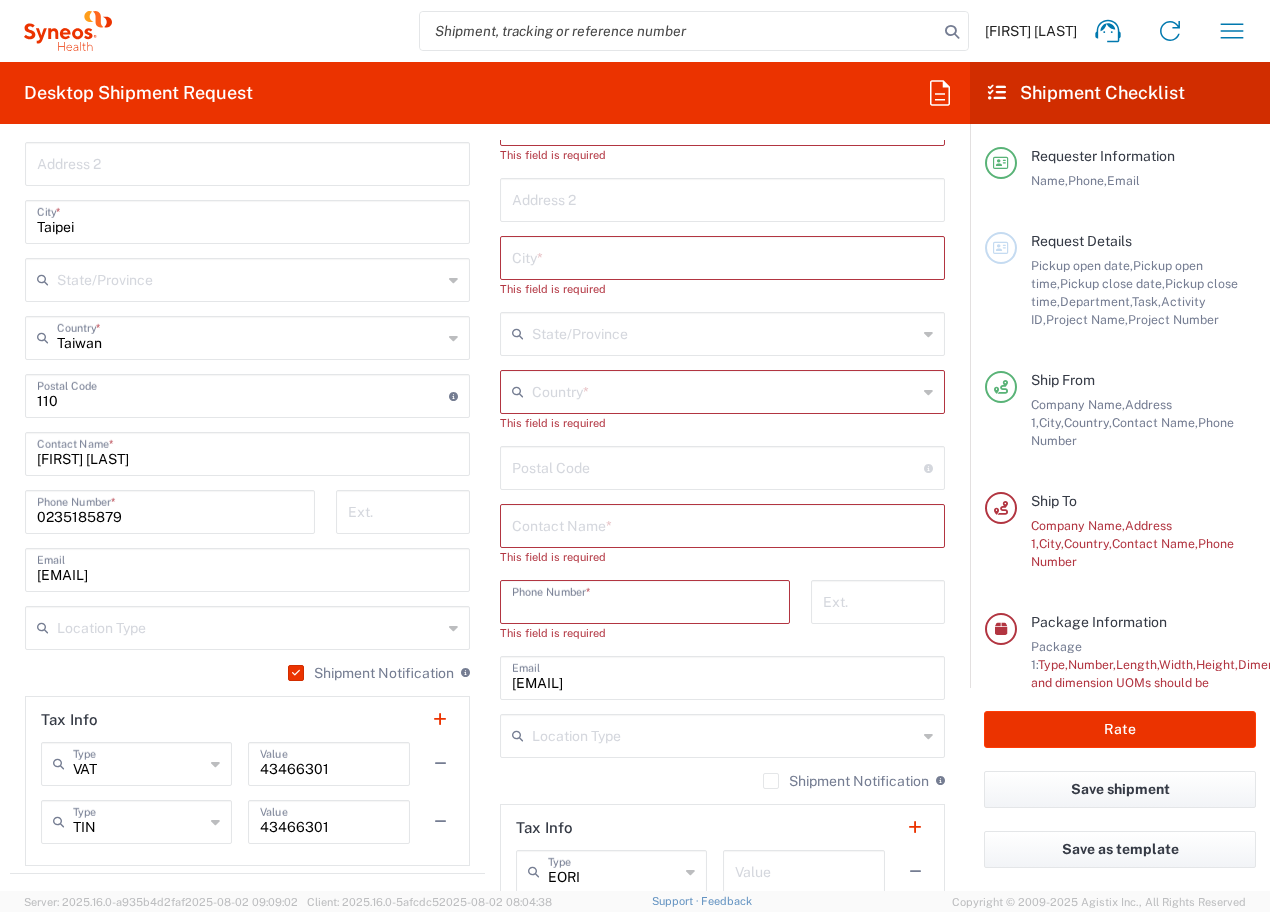 type 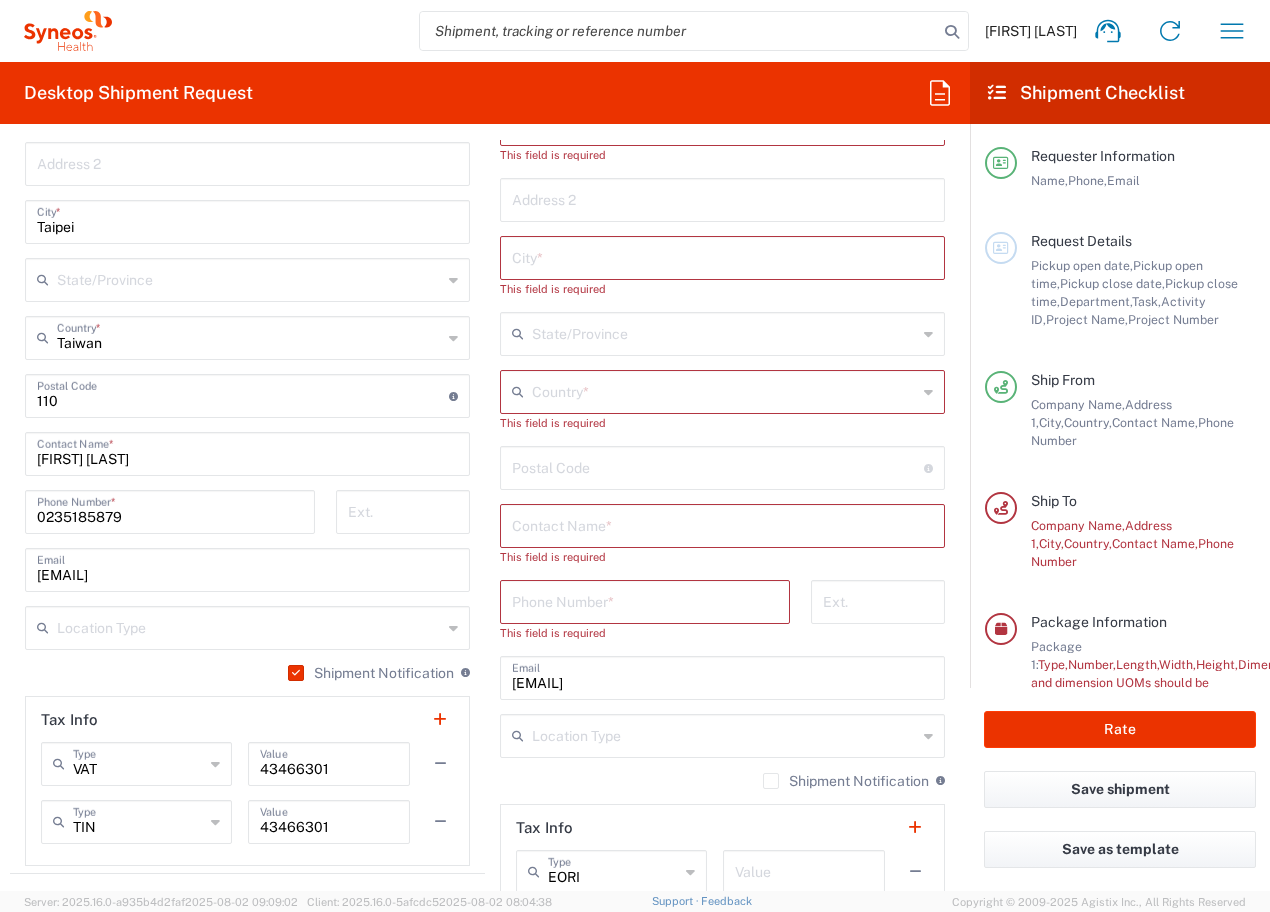 click at bounding box center [722, 524] 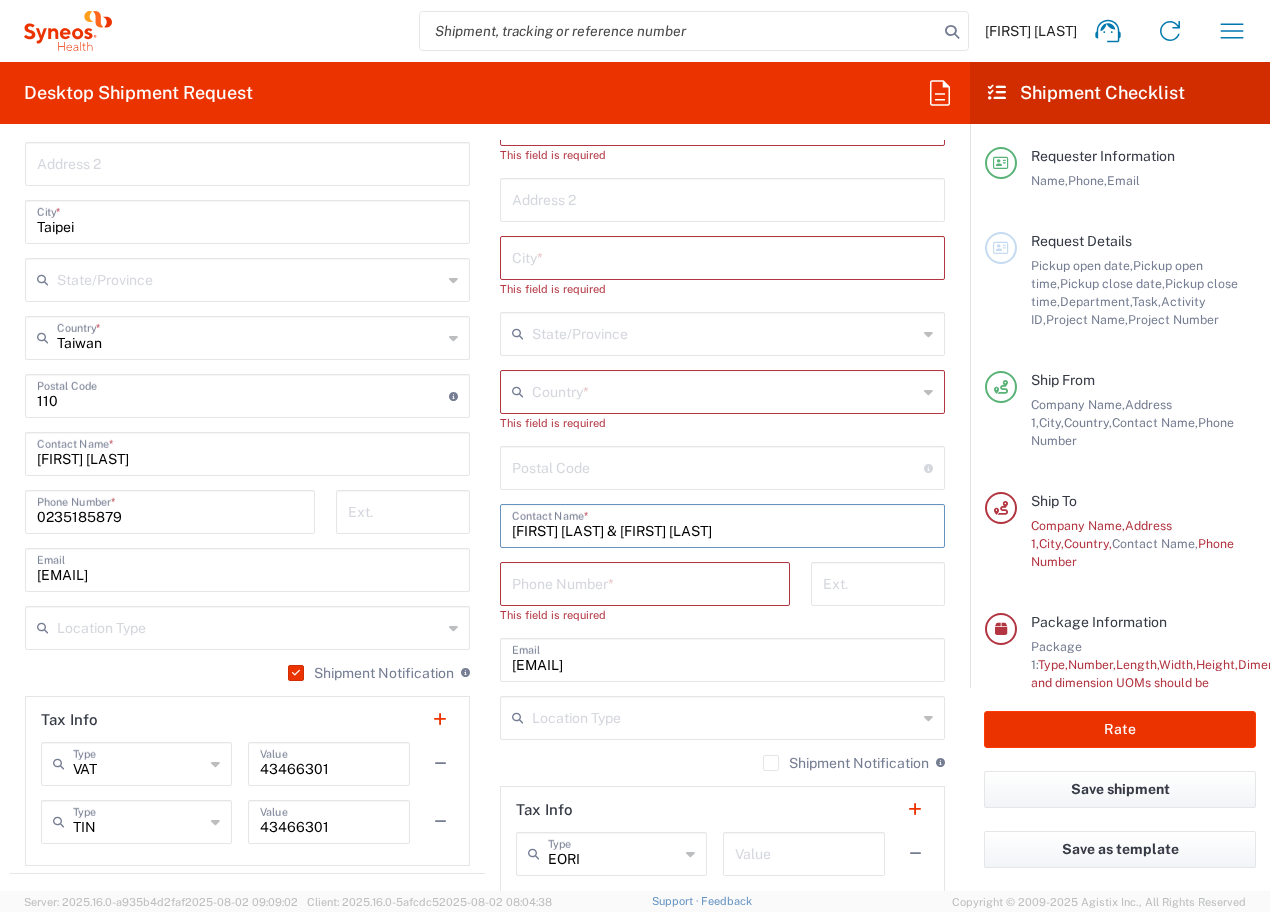 type on "[FIRST] [LAST] & [FIRST] [LAST]" 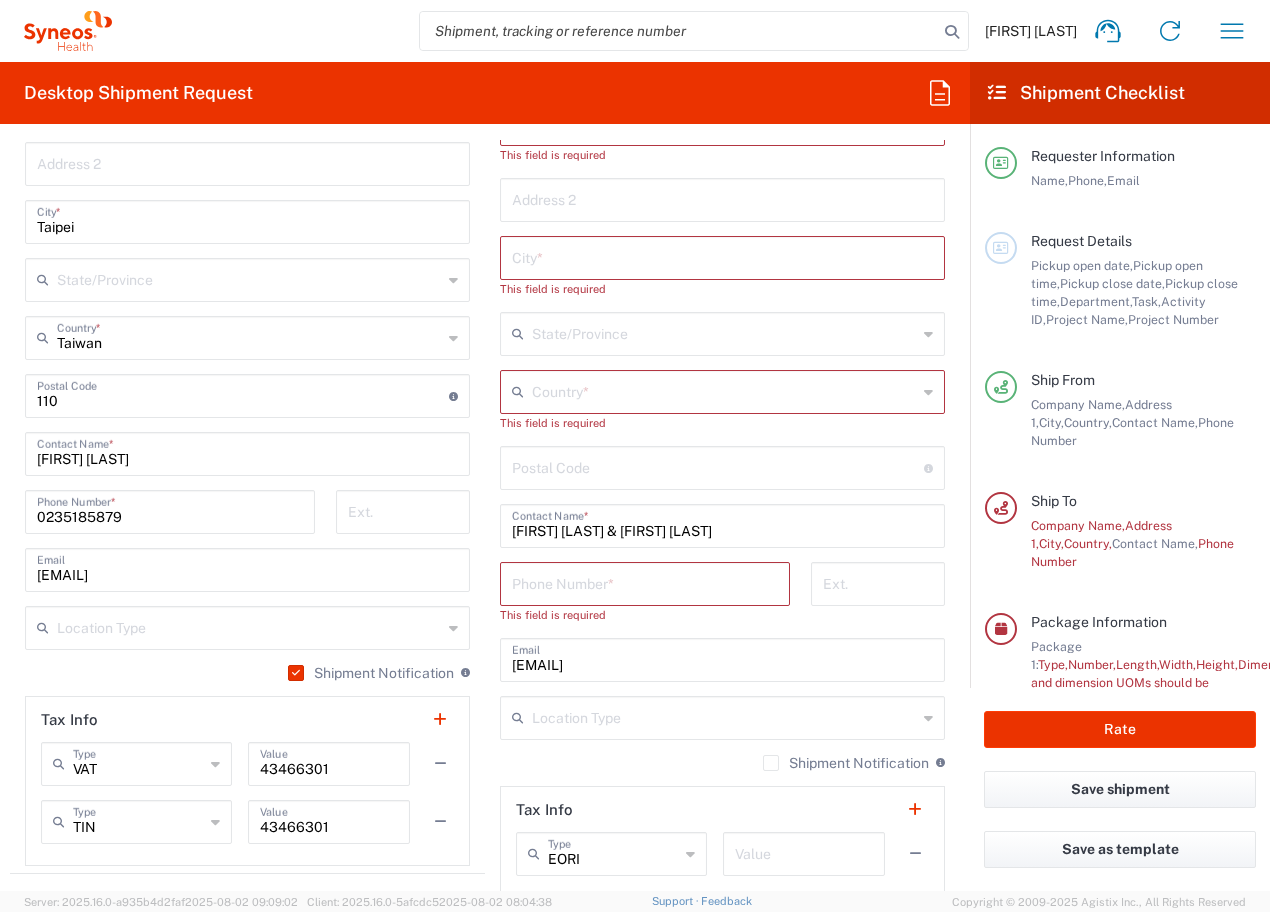 click at bounding box center [645, 582] 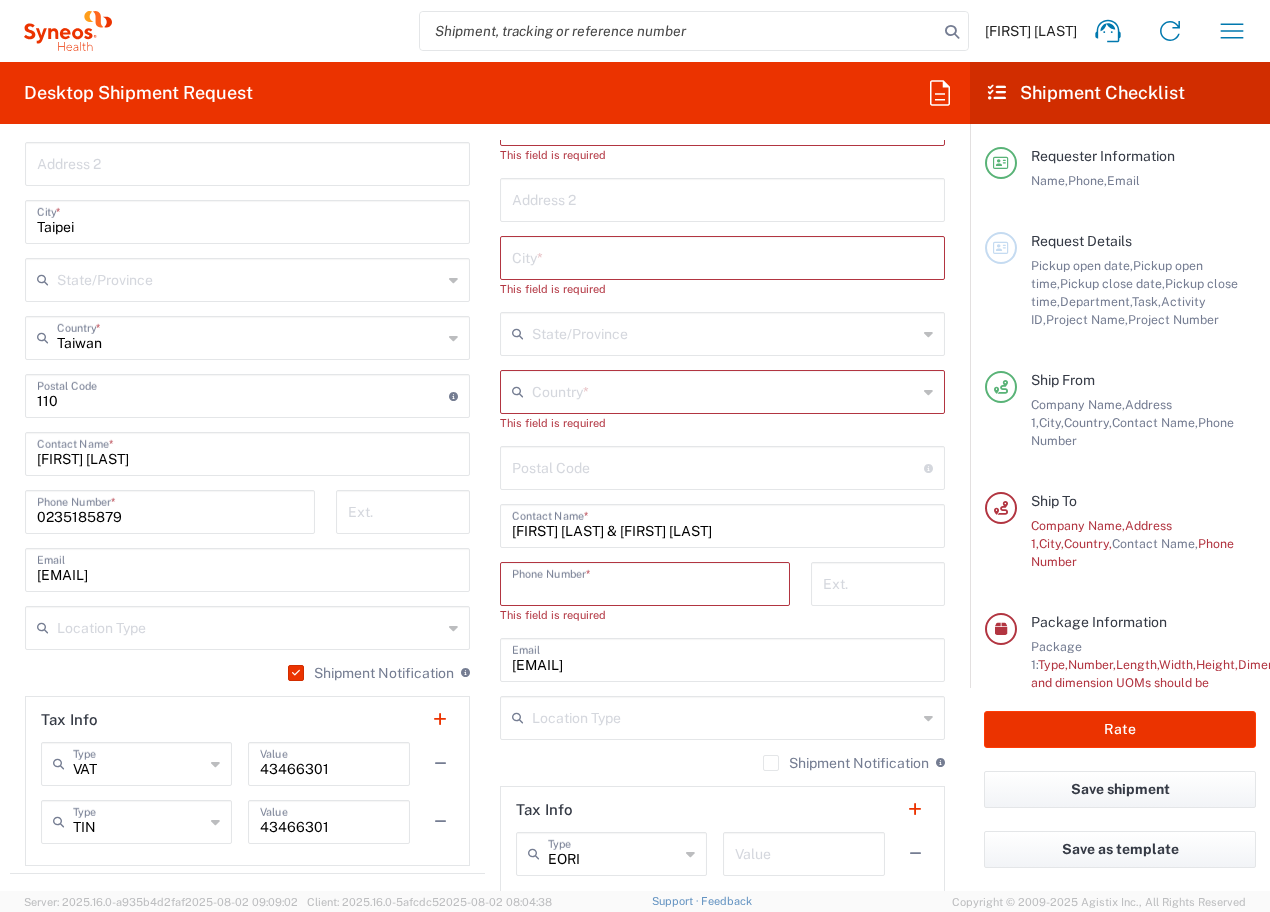 paste on "[PHONE]" 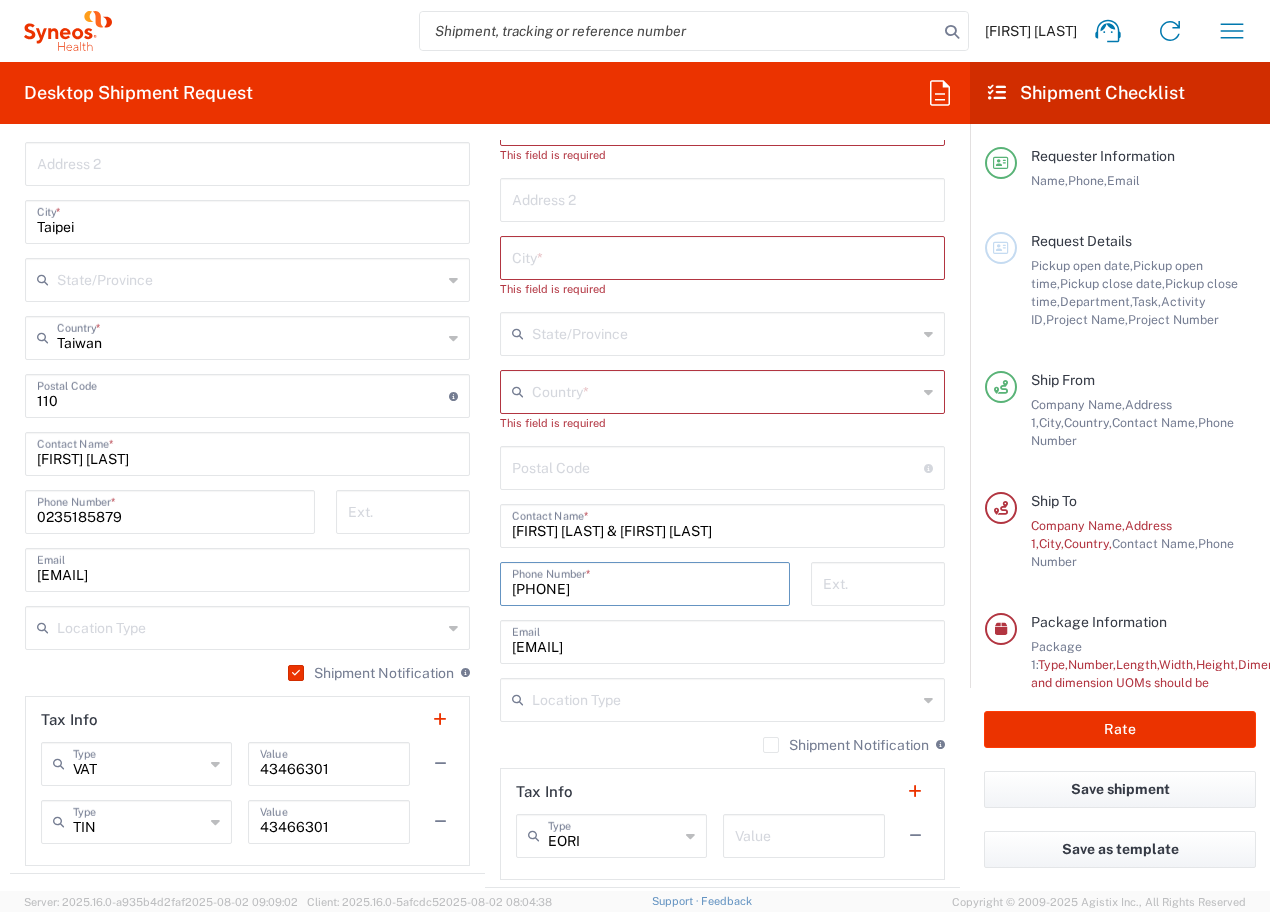 type on "[DISTRICT]" 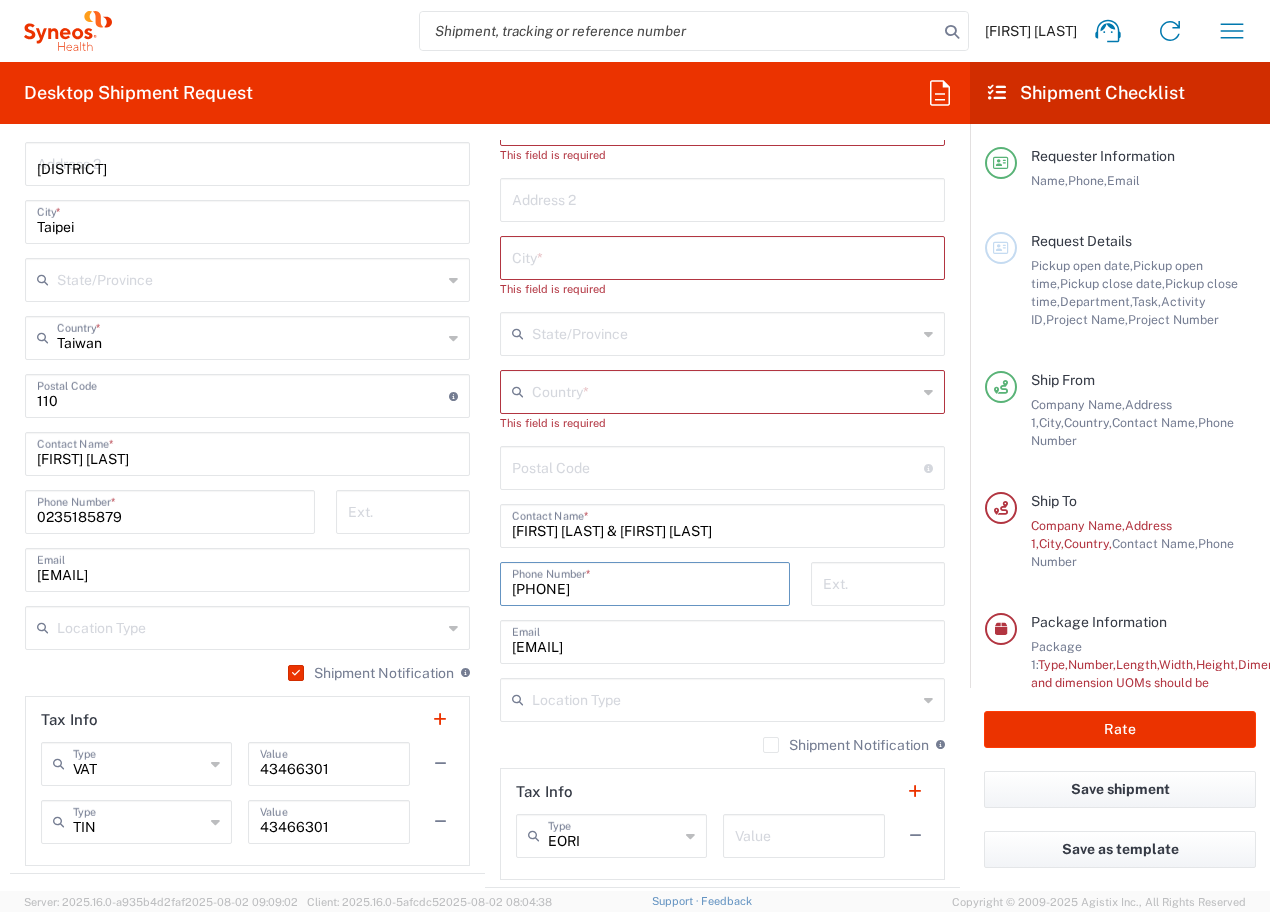type on "HKU CLINICAL TRIALS CENTRE" 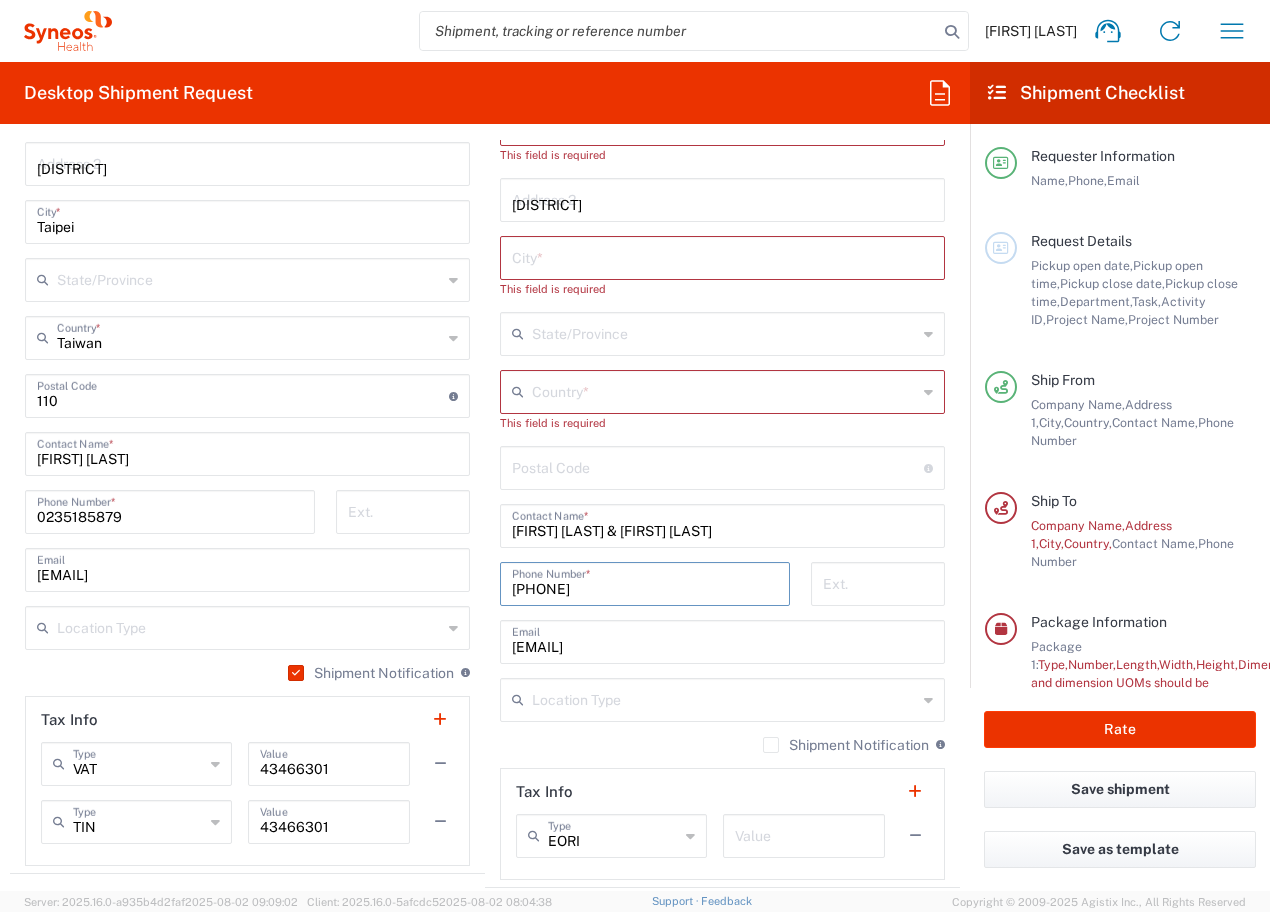 type on "Hong Kong" 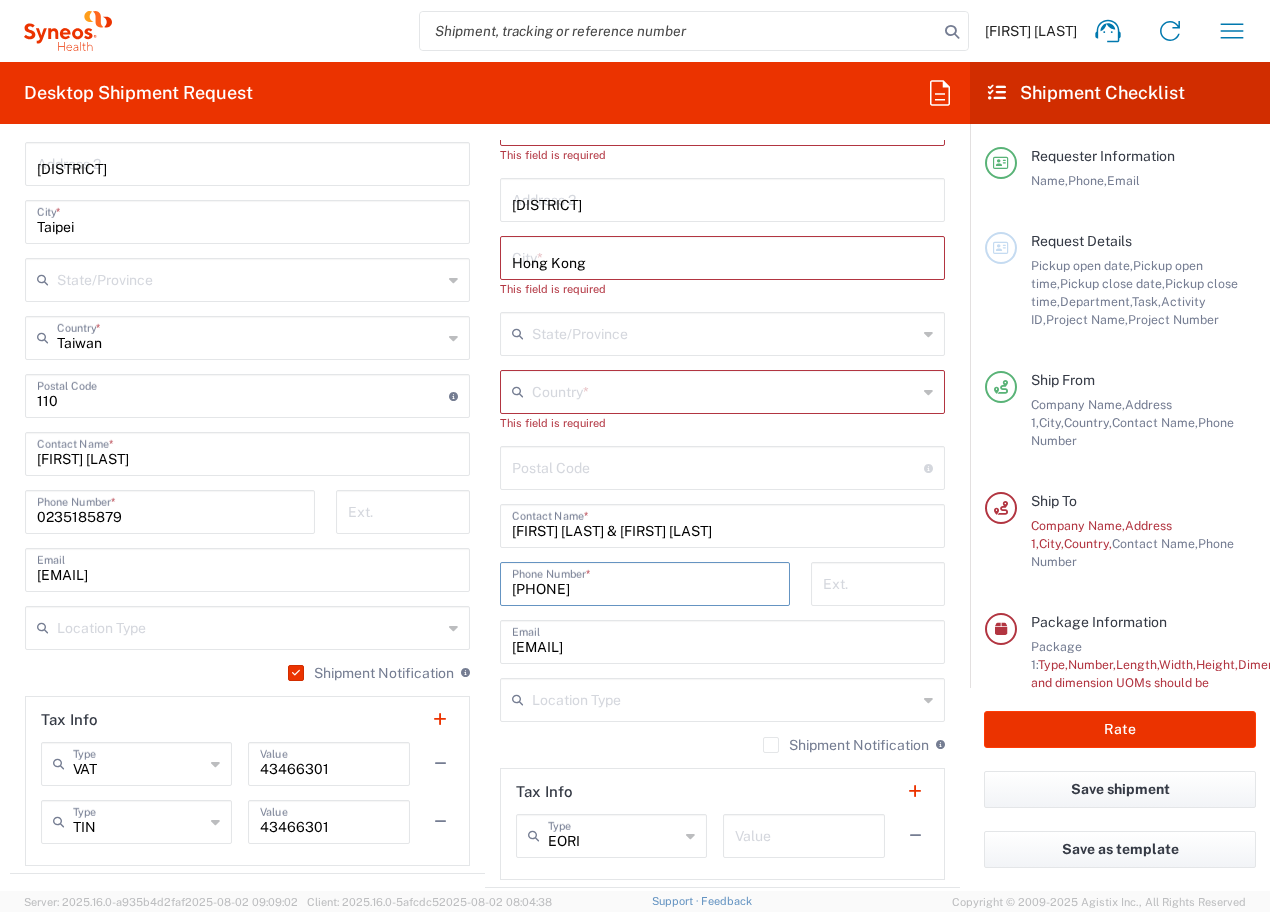 type on "Taiwan" 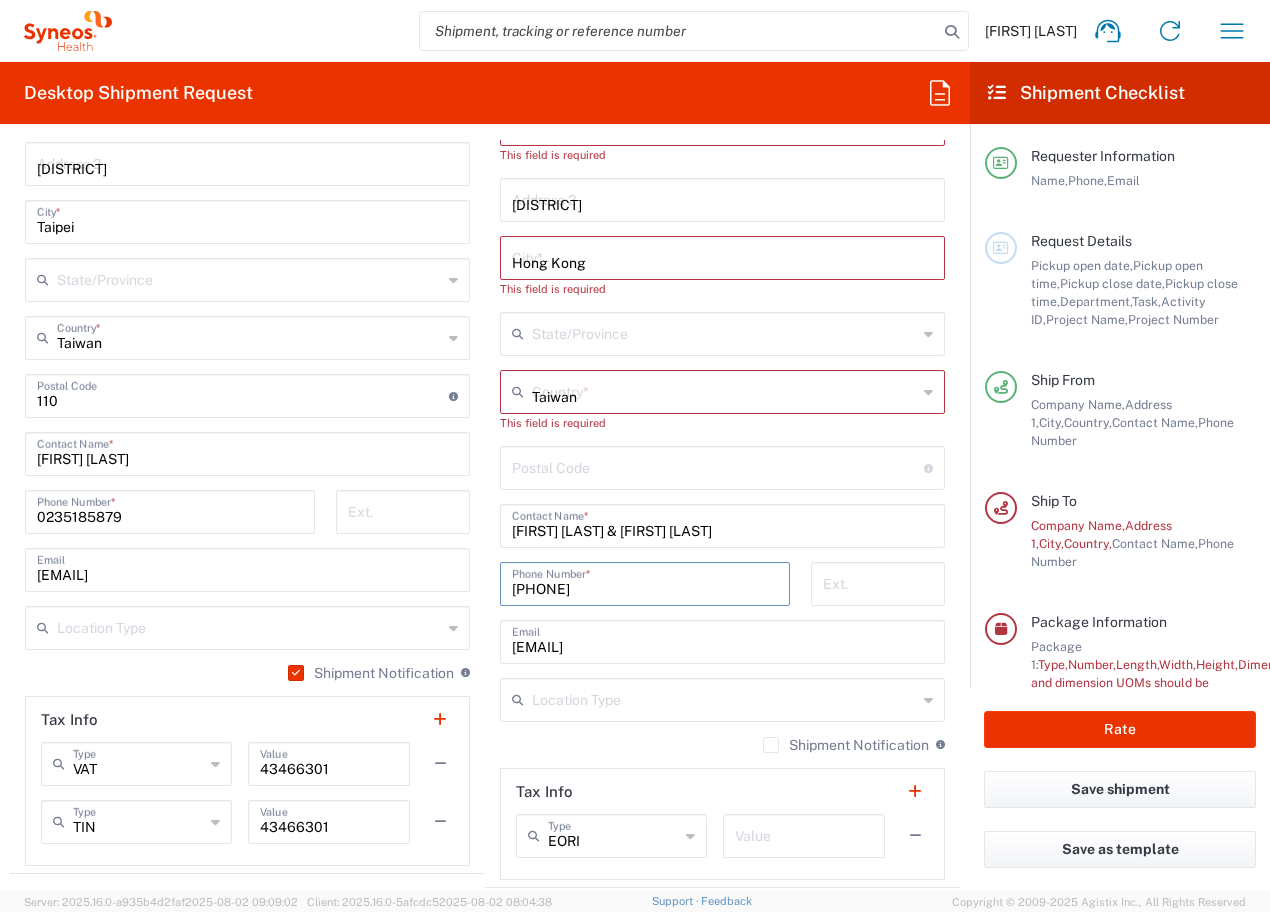 type on "[PHONE]" 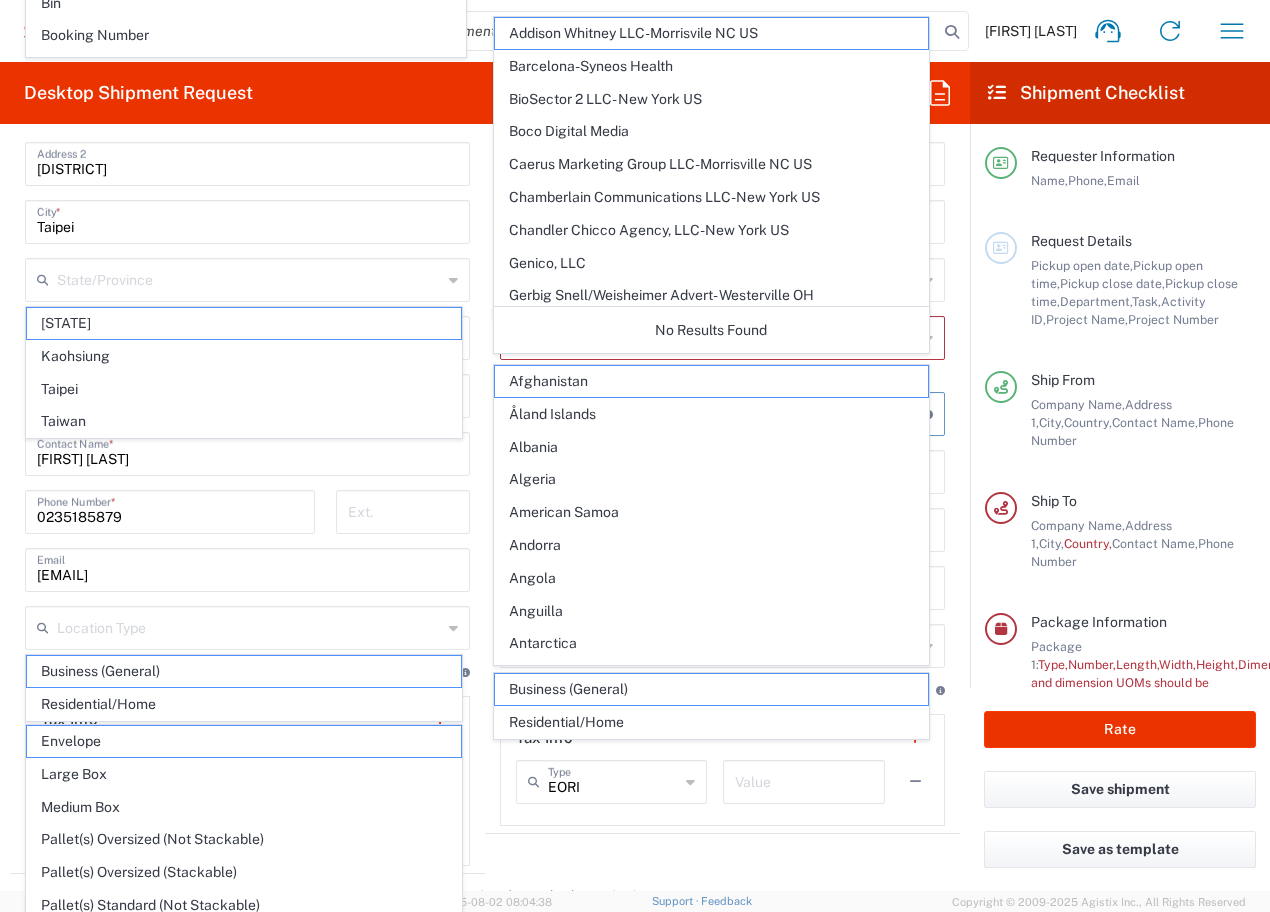 drag, startPoint x: 509, startPoint y: 396, endPoint x: 571, endPoint y: 396, distance: 62 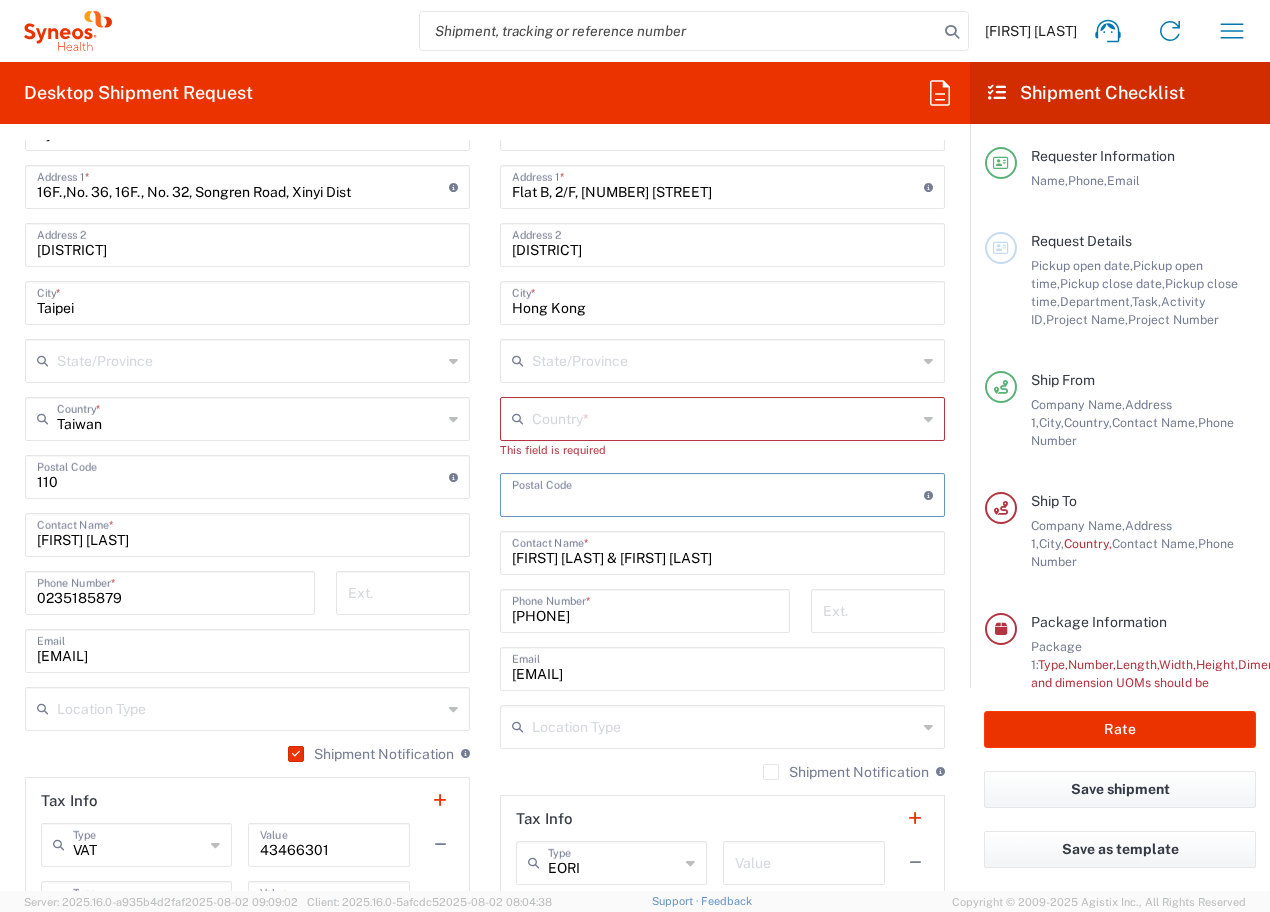 scroll, scrollTop: 800, scrollLeft: 0, axis: vertical 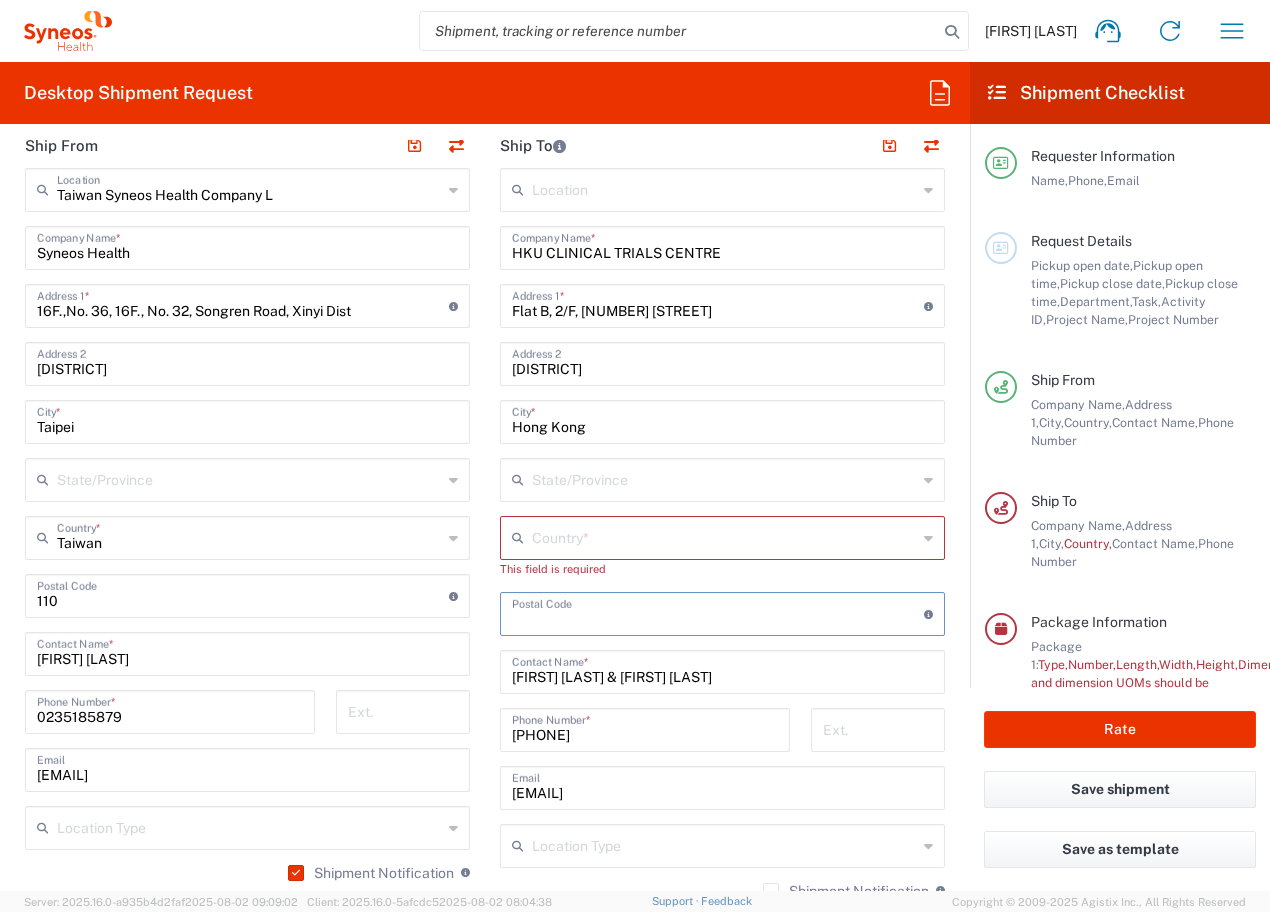 click at bounding box center (724, 536) 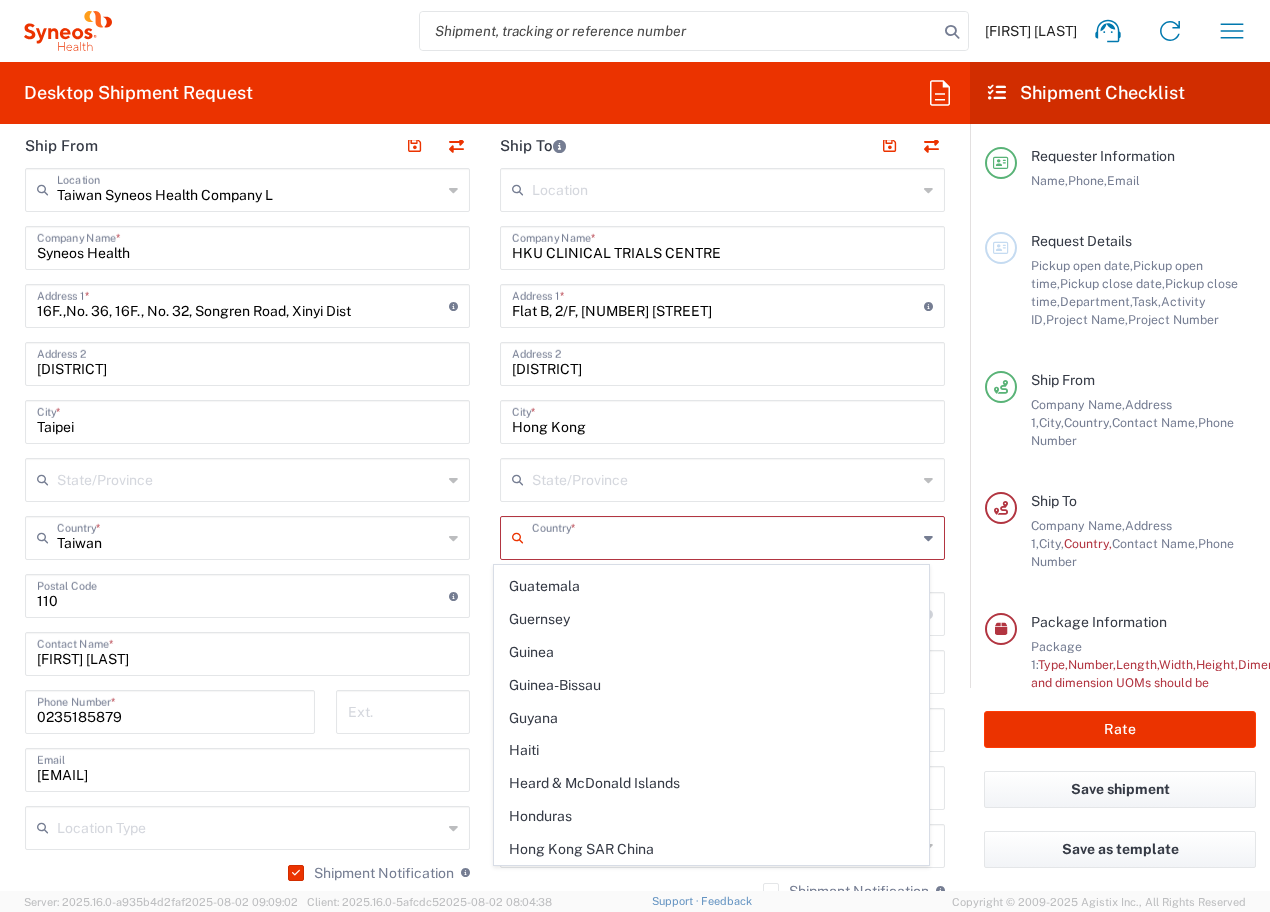 scroll, scrollTop: 3000, scrollLeft: 0, axis: vertical 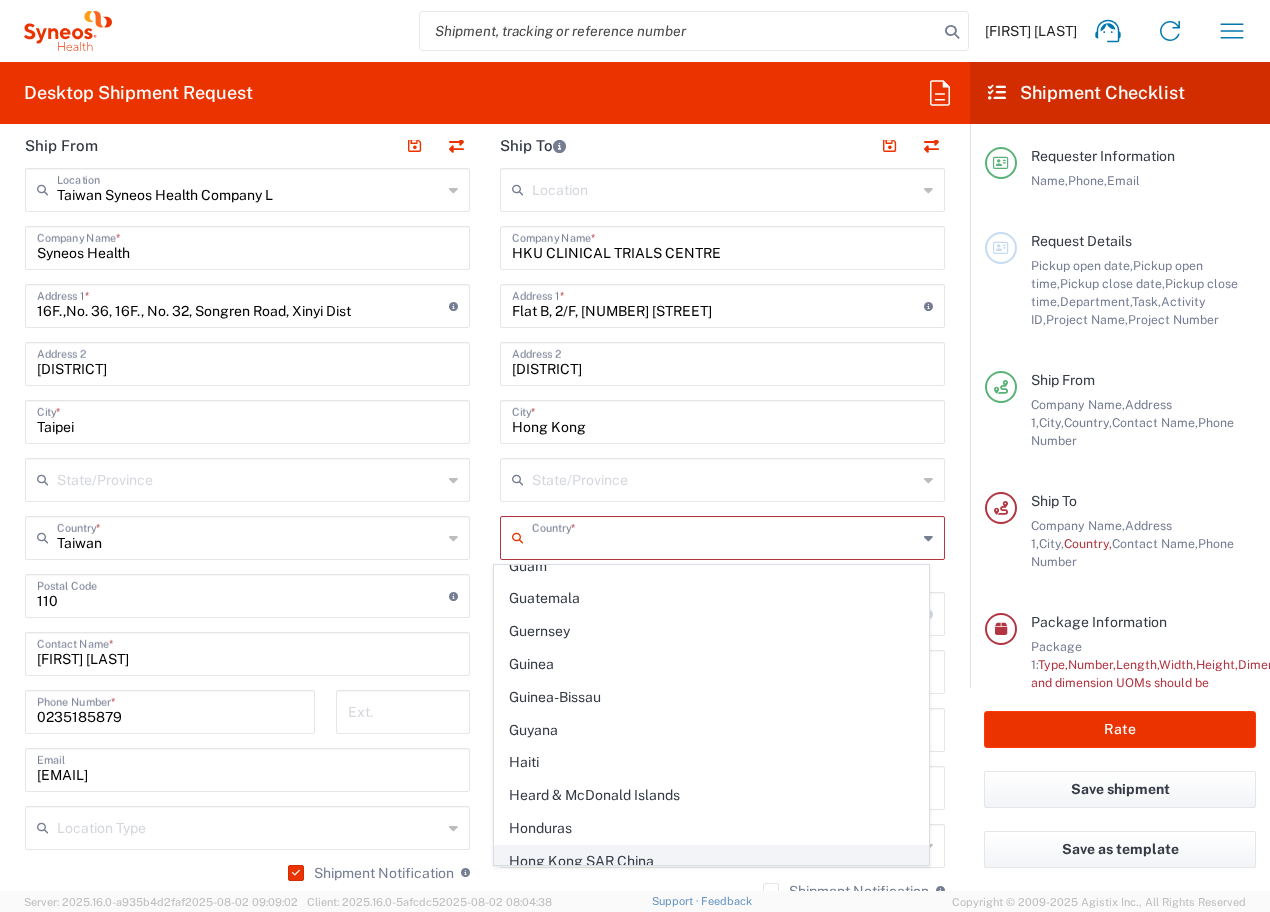 click on "Hong Kong SAR China" 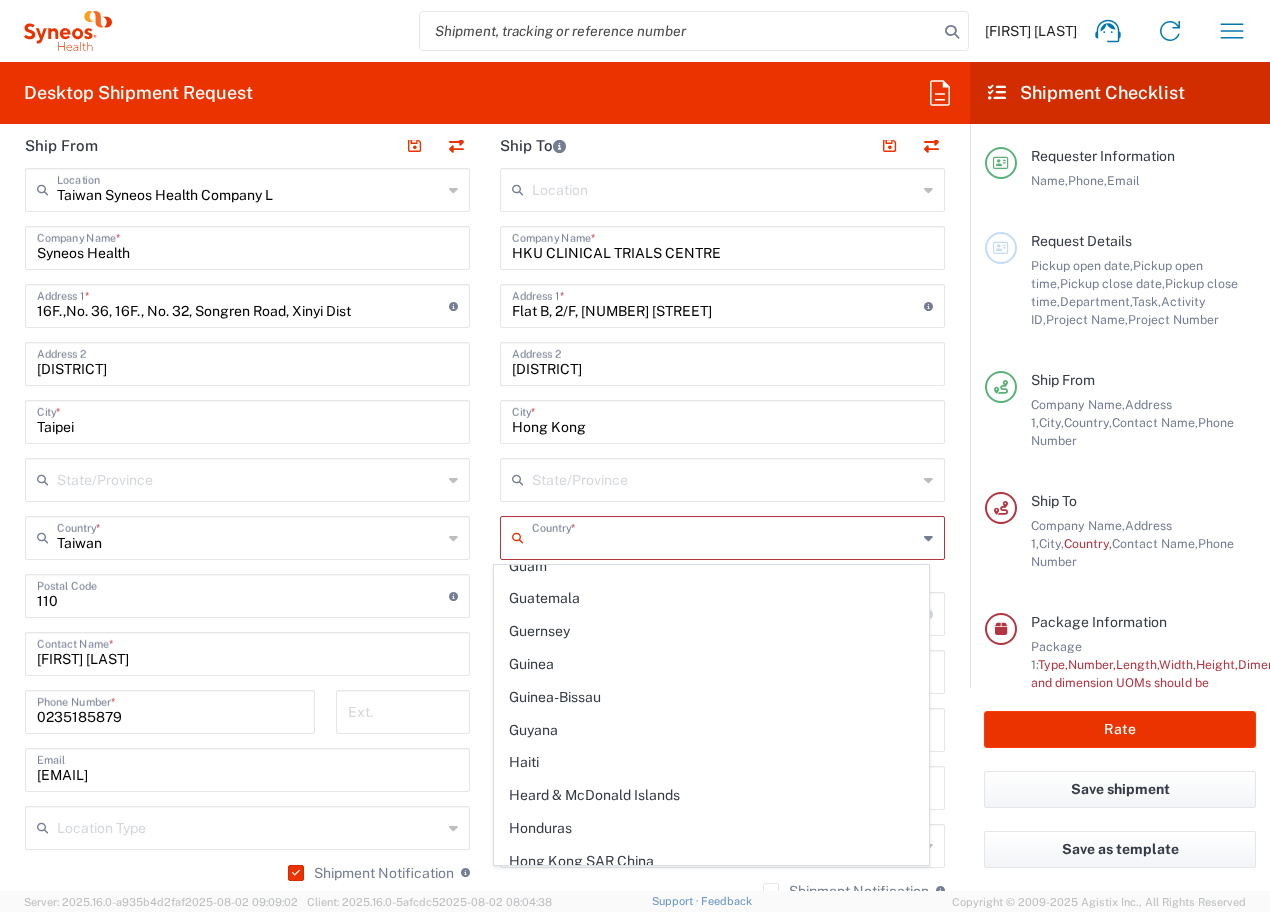 type on "Hong Kong SAR China" 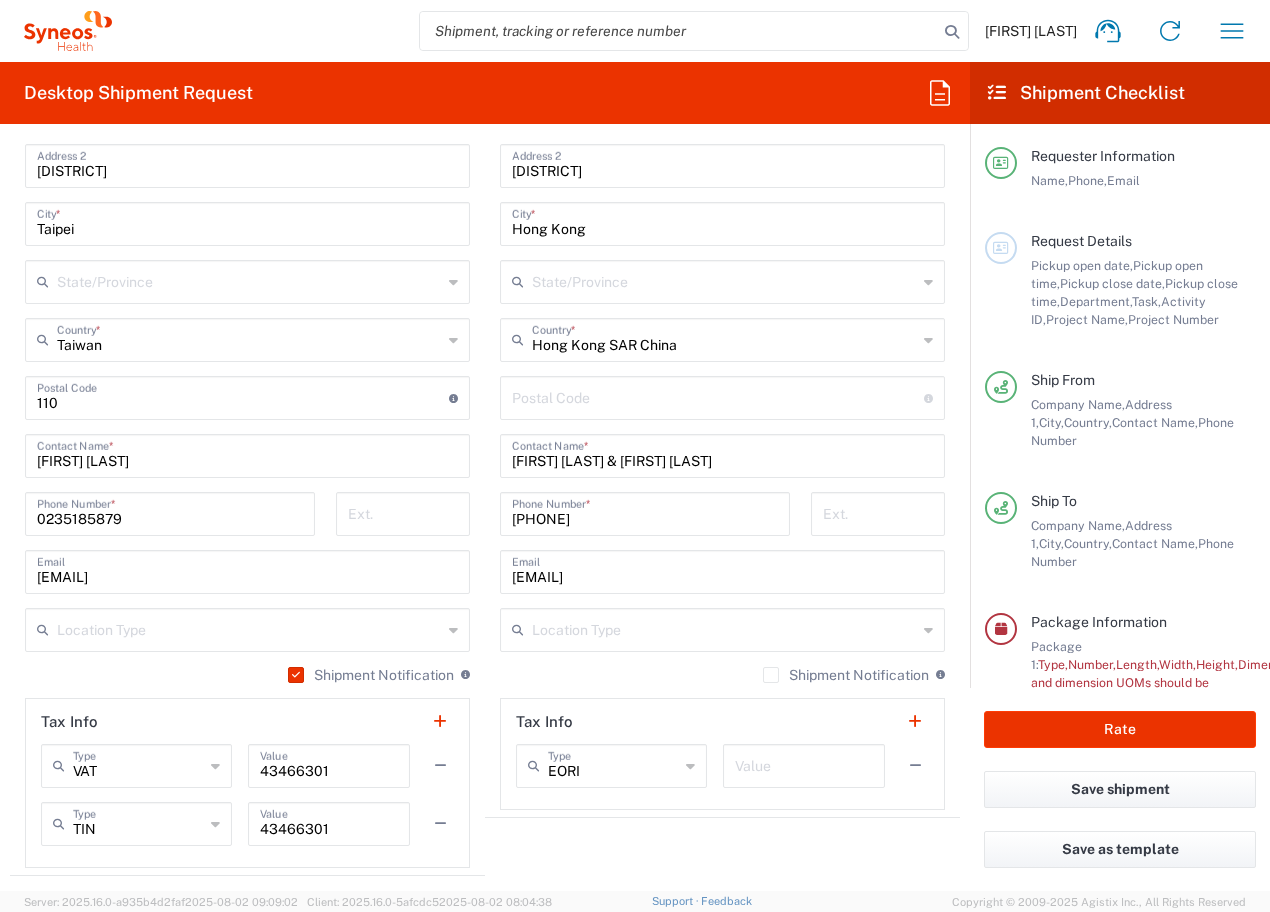 scroll, scrollTop: 1000, scrollLeft: 0, axis: vertical 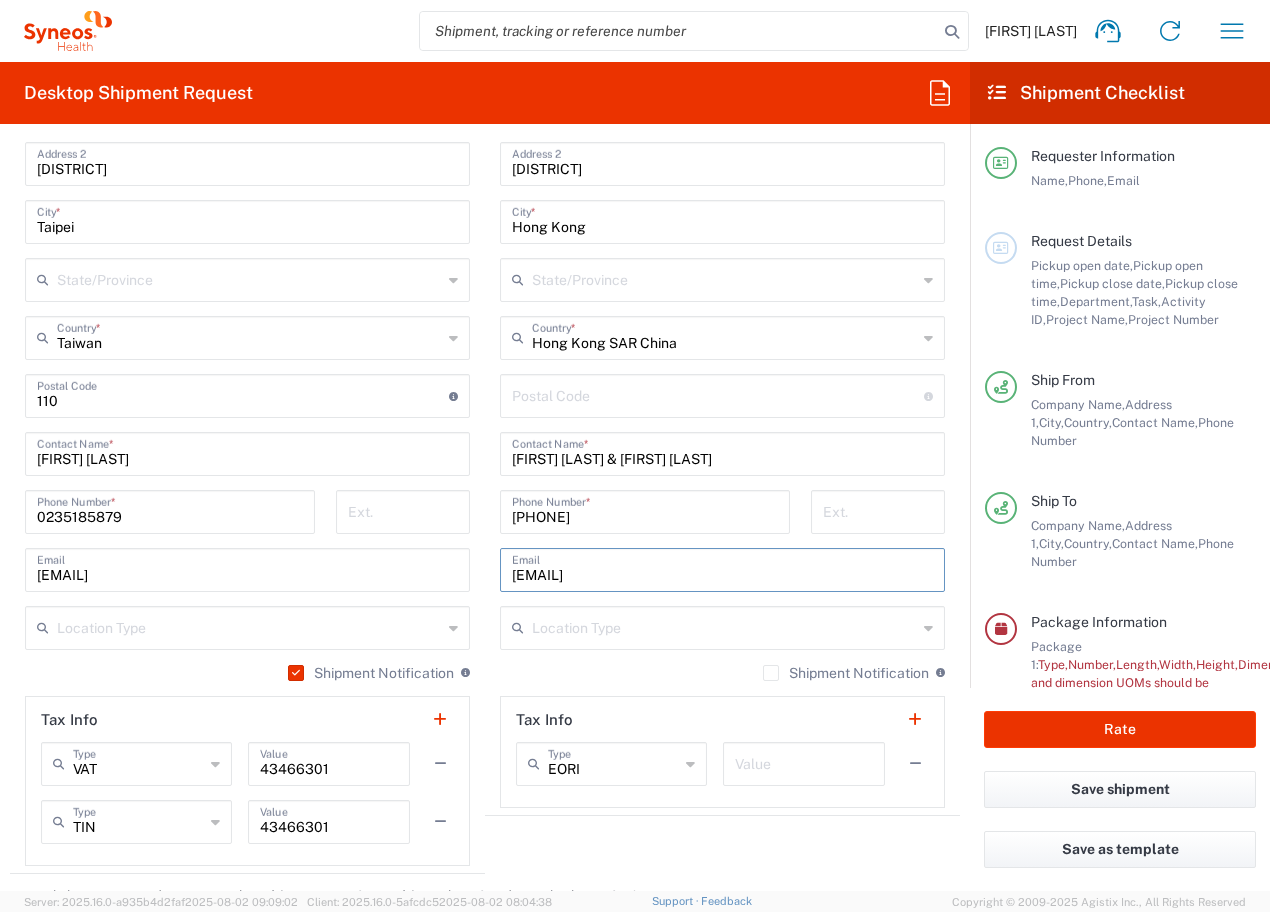drag, startPoint x: 720, startPoint y: 580, endPoint x: 474, endPoint y: 564, distance: 246.51978 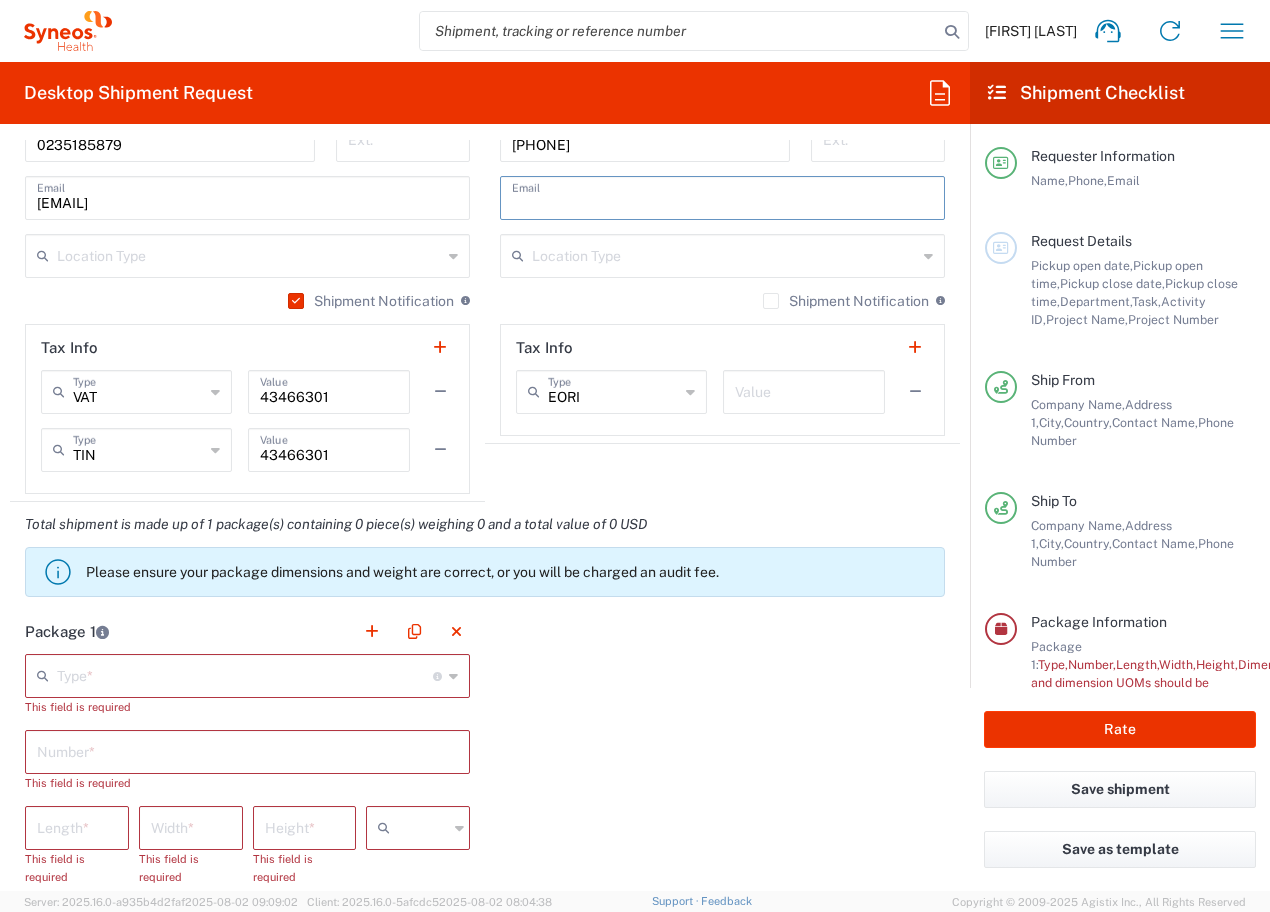 scroll, scrollTop: 1400, scrollLeft: 0, axis: vertical 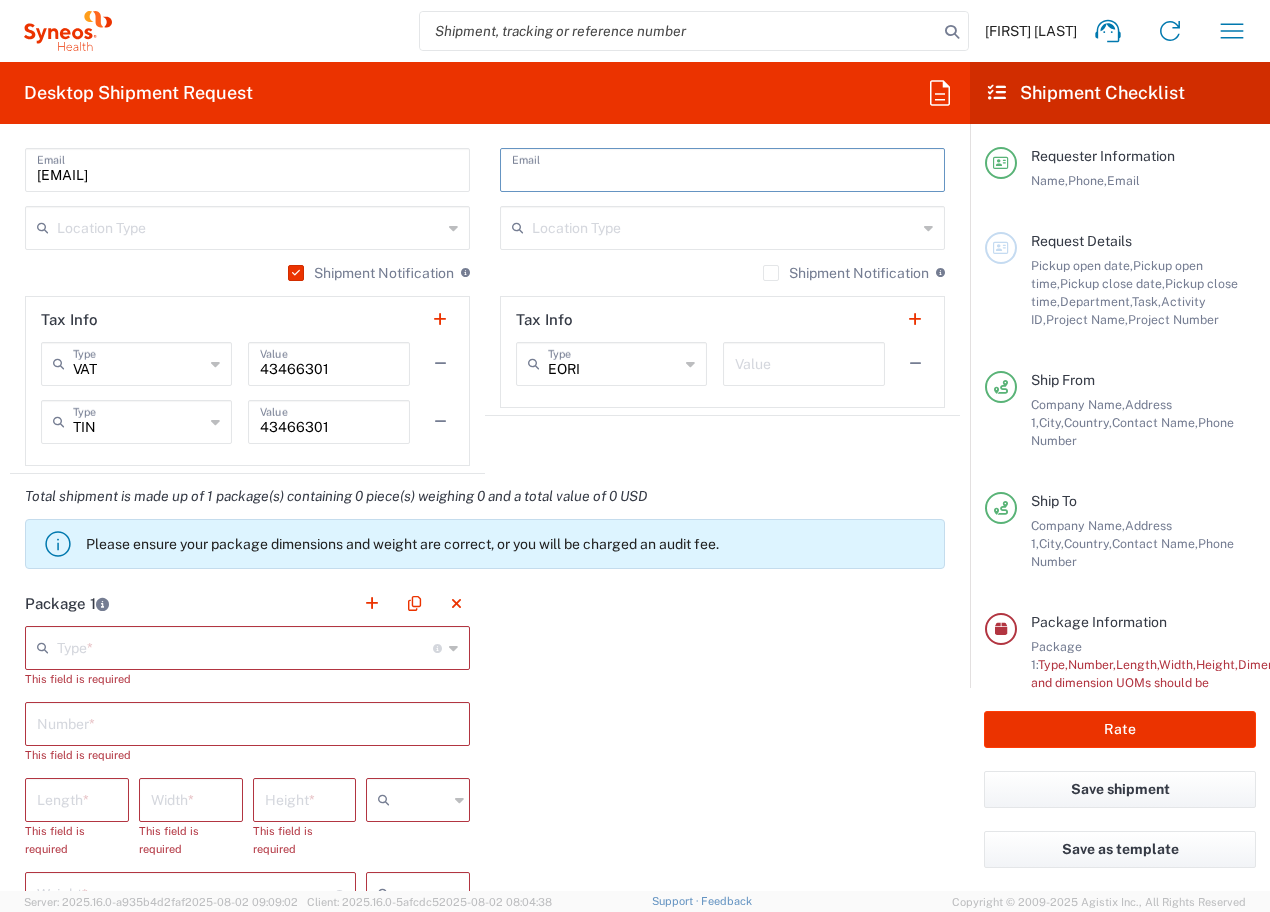type 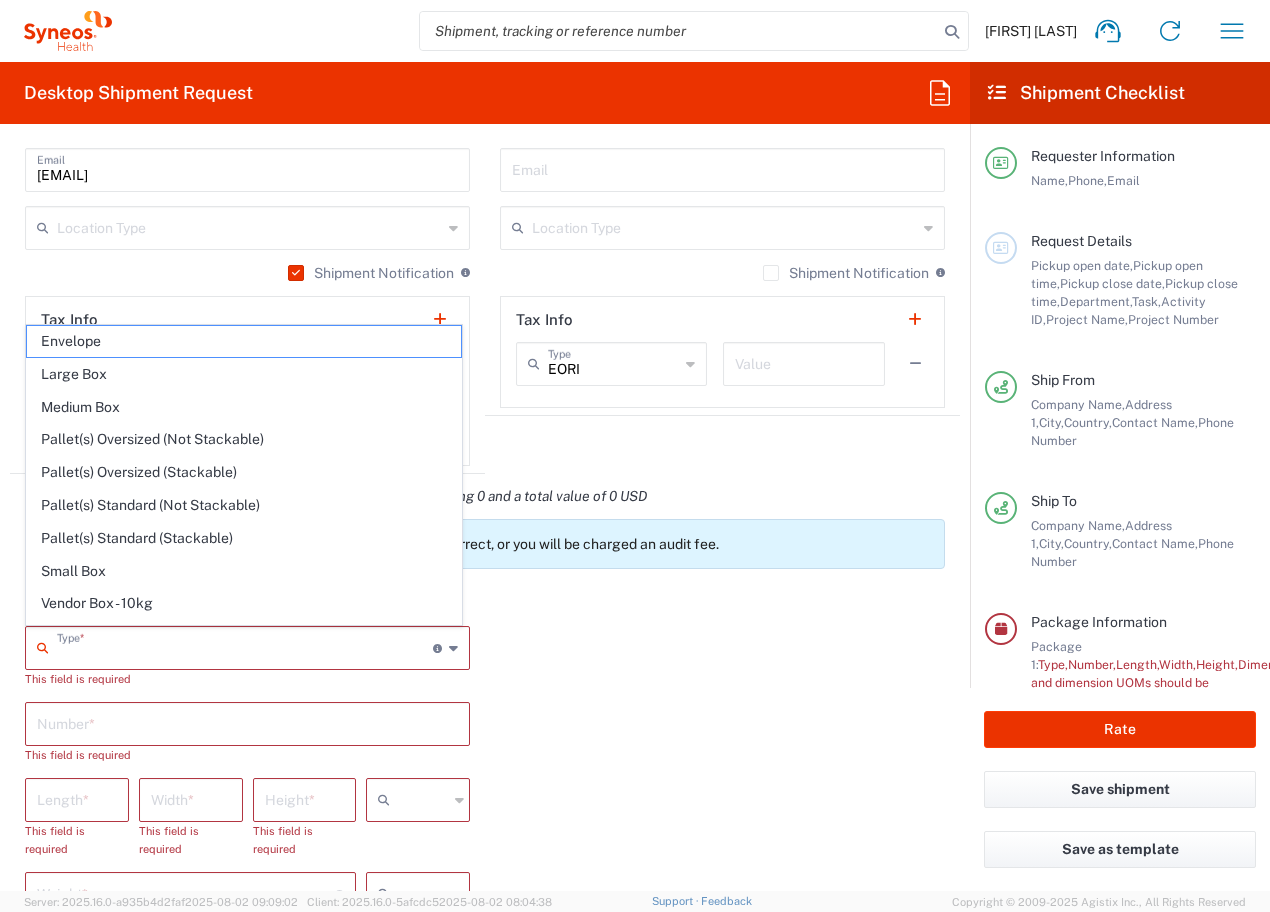click at bounding box center (245, 646) 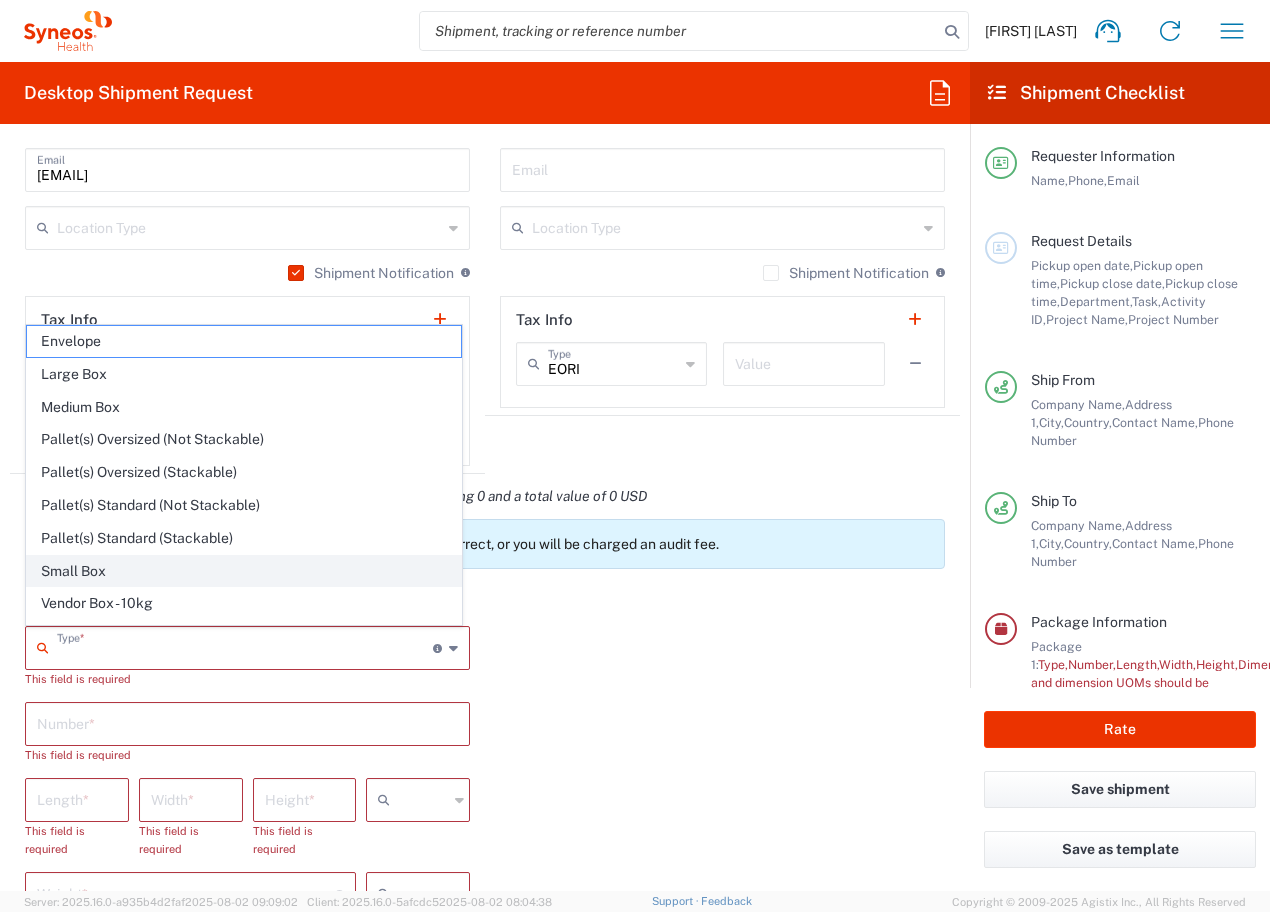 click on "Small Box" 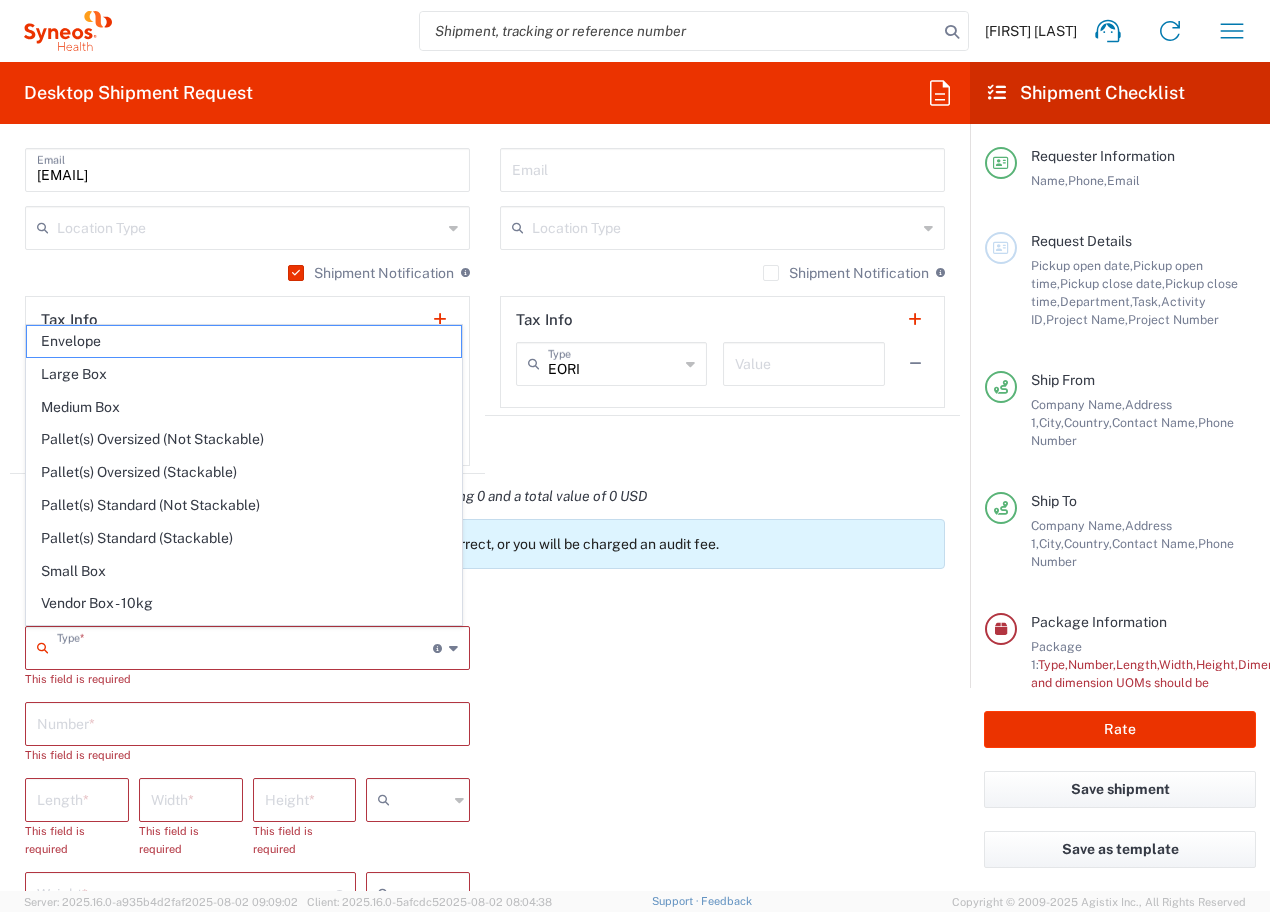 type on "Small Box" 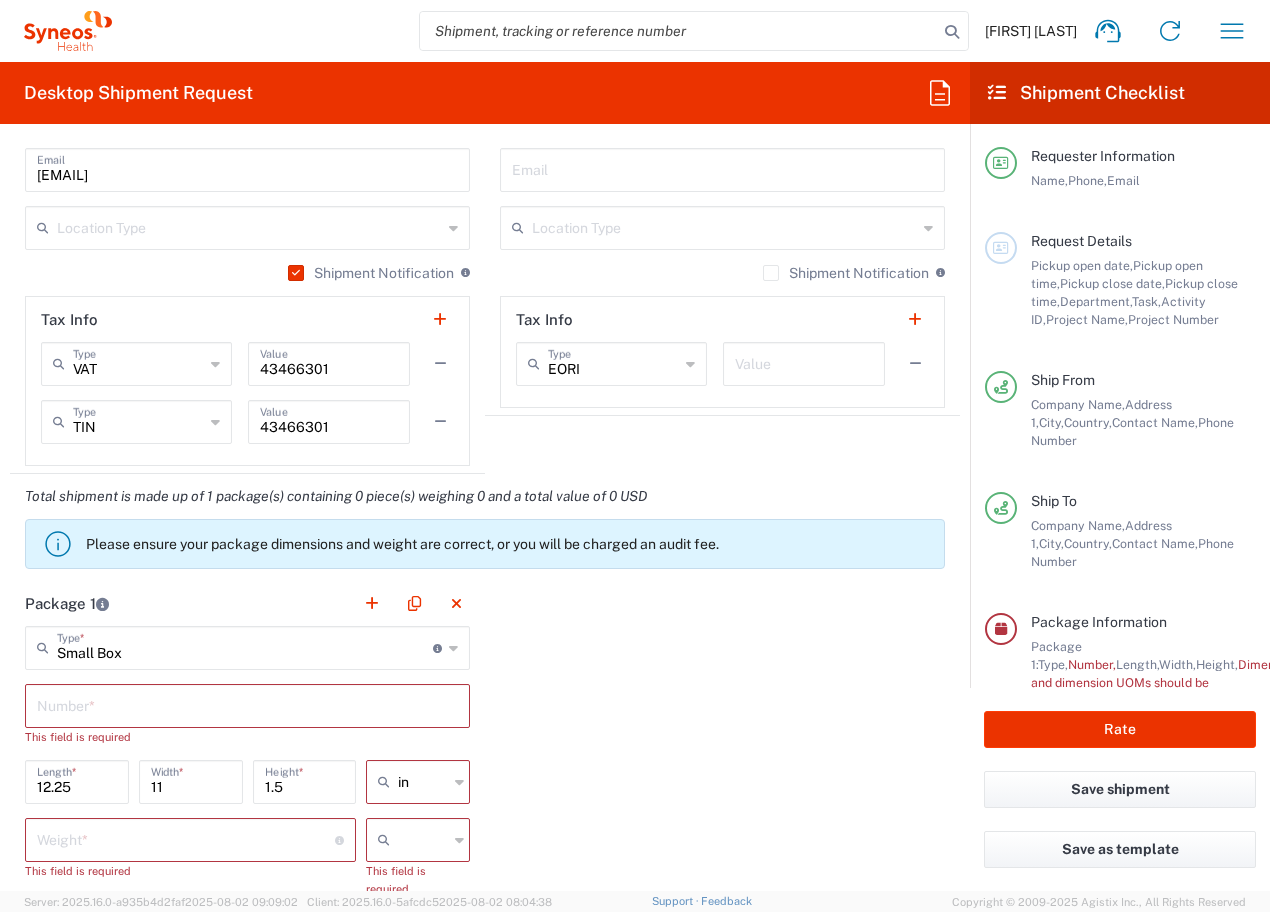 click at bounding box center (247, 704) 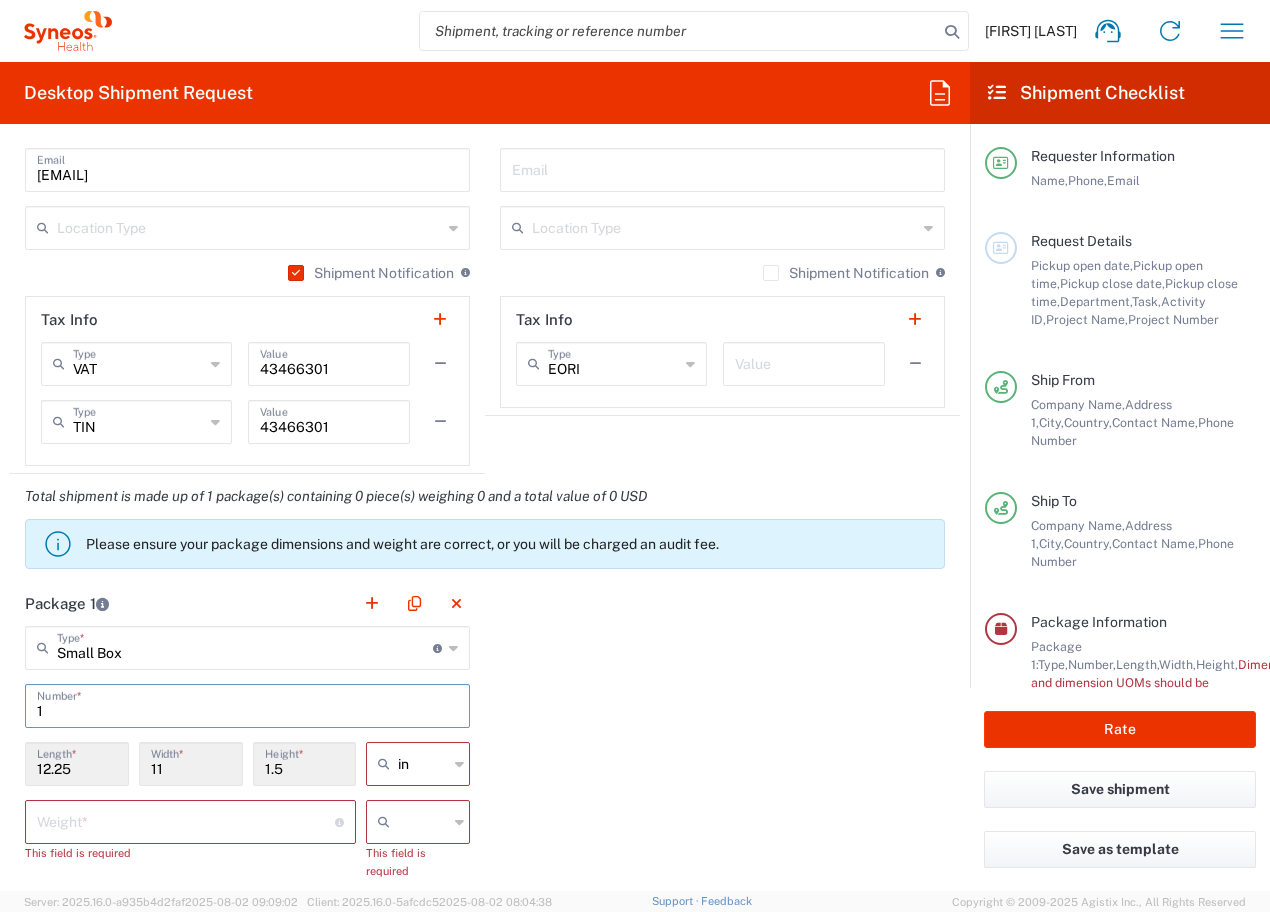 type on "1" 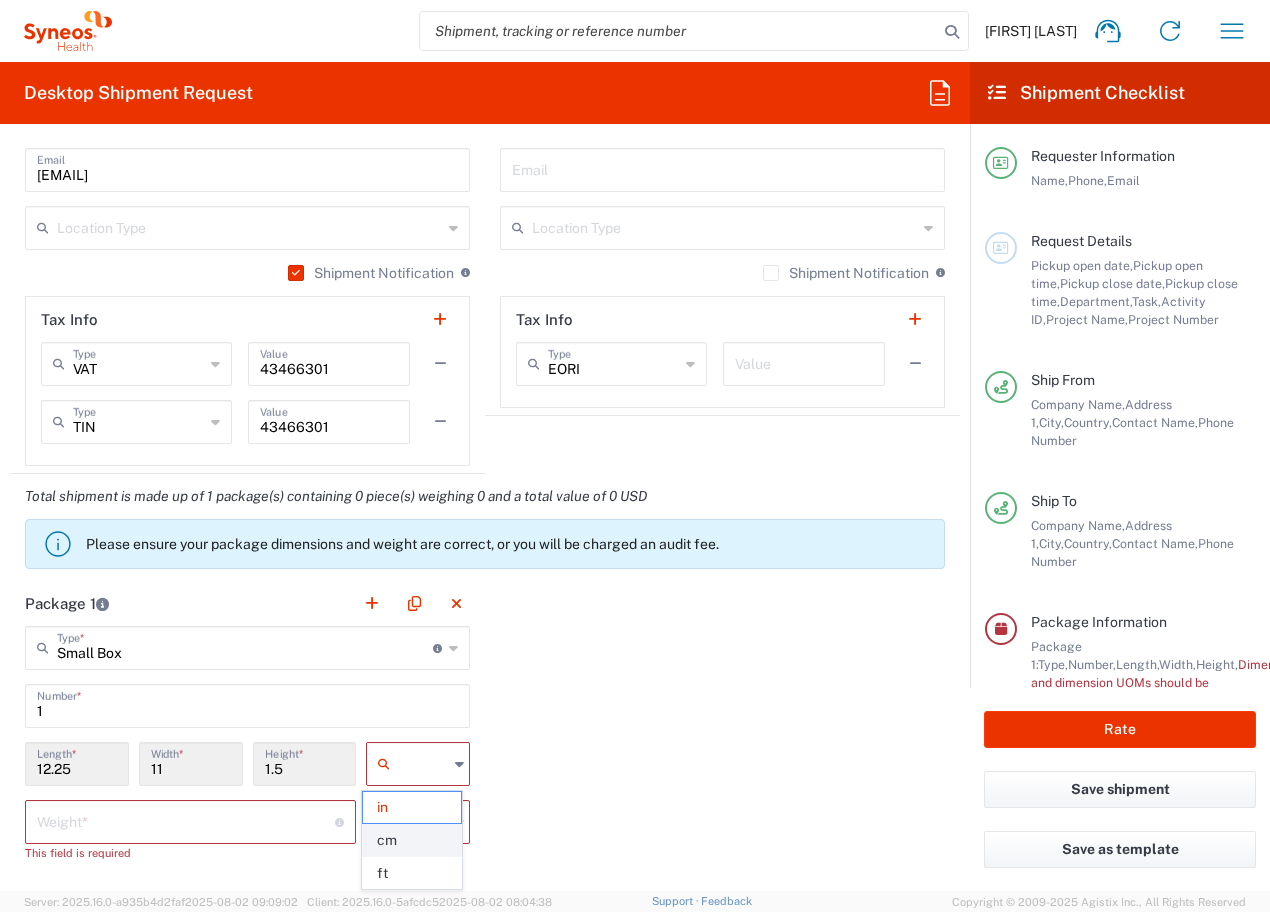 click on "cm" 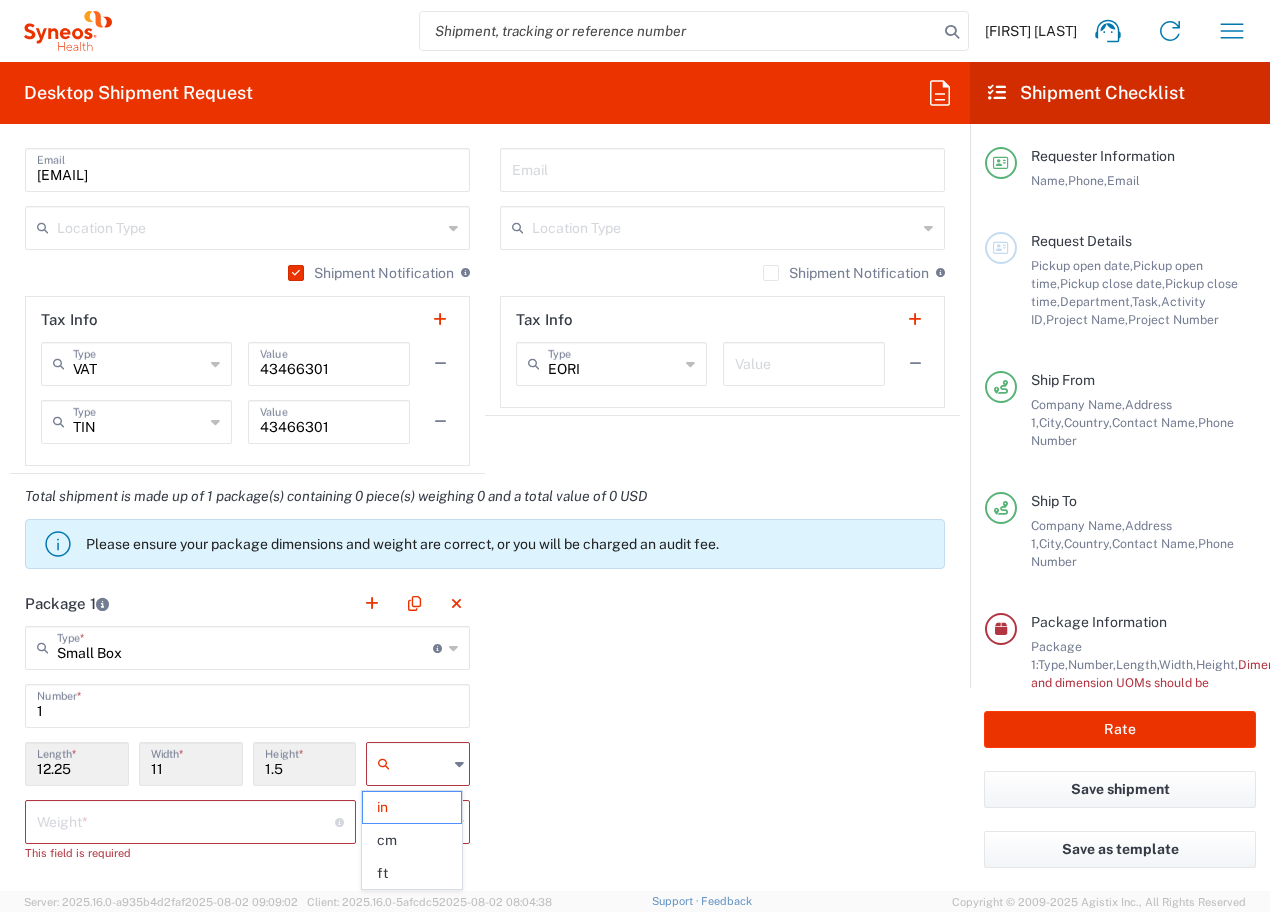 type on "31.12" 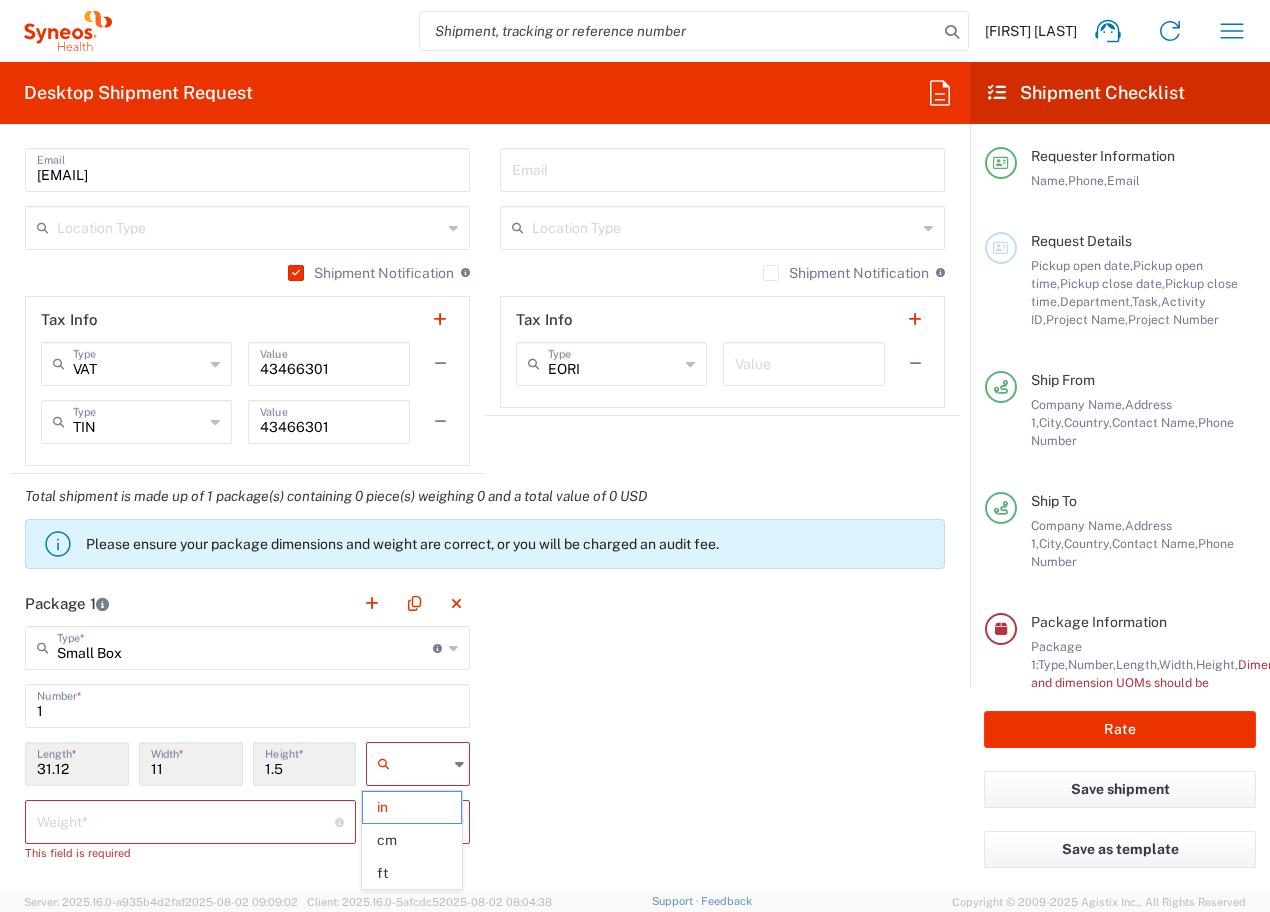type on "27.94" 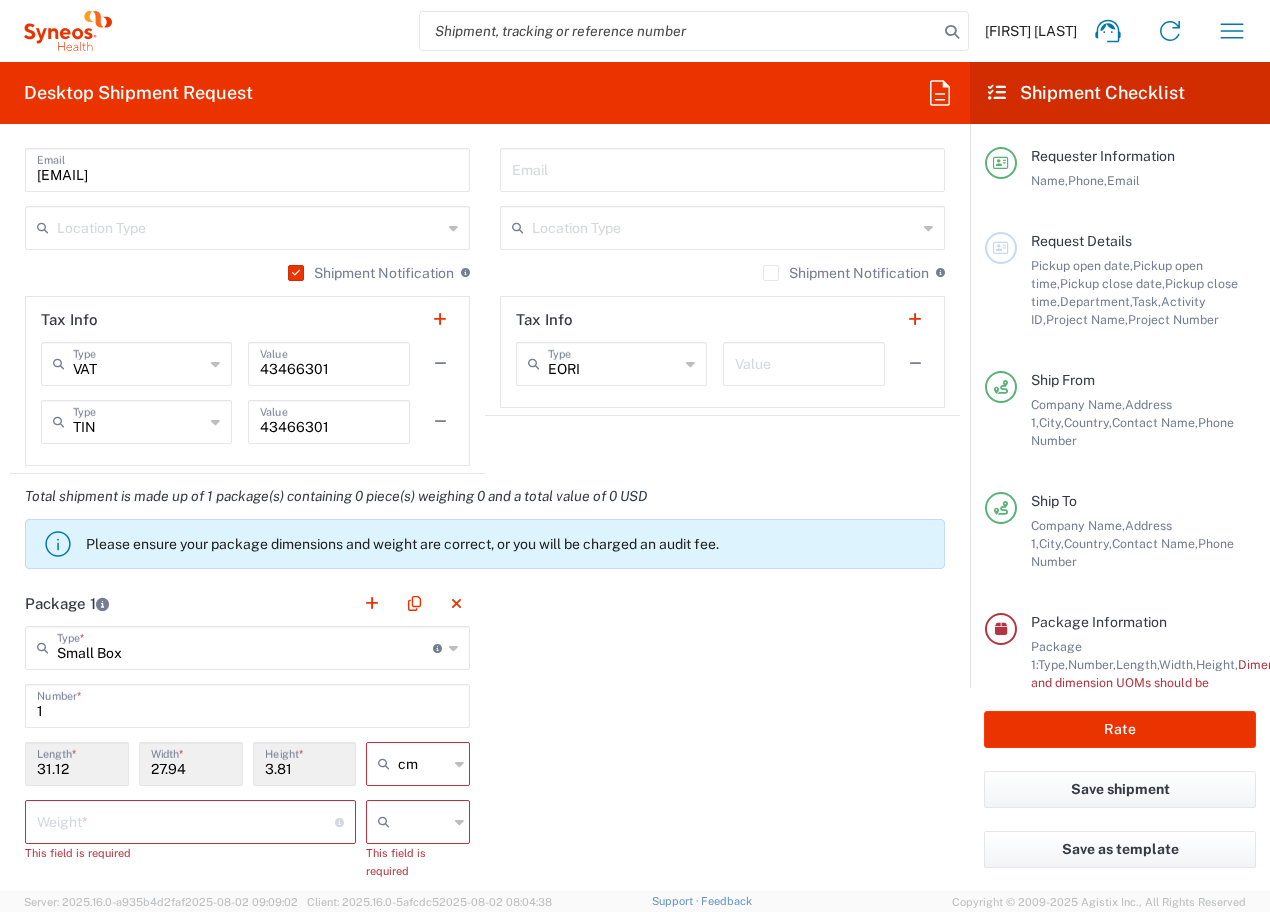 click at bounding box center [186, 820] 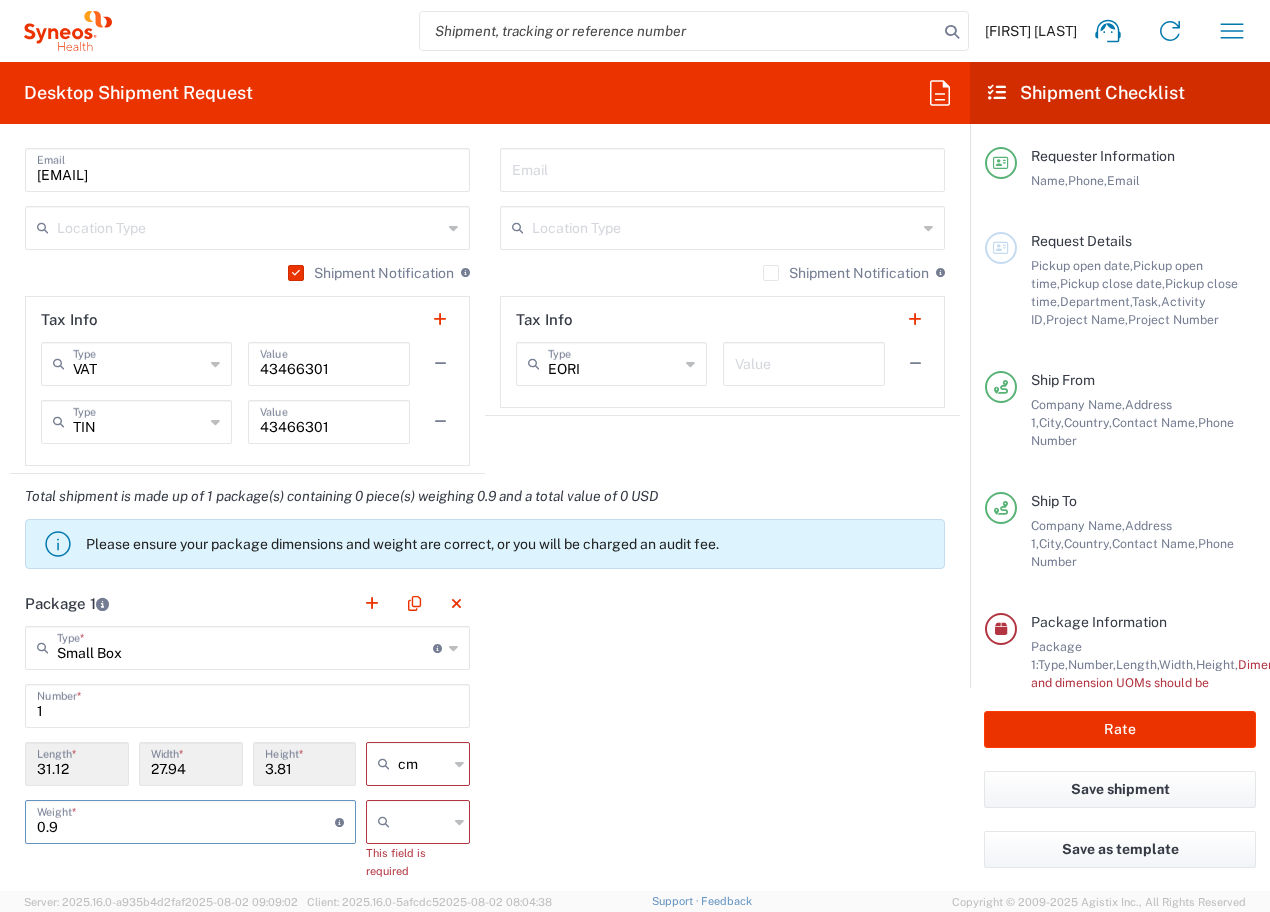 type on "0.9" 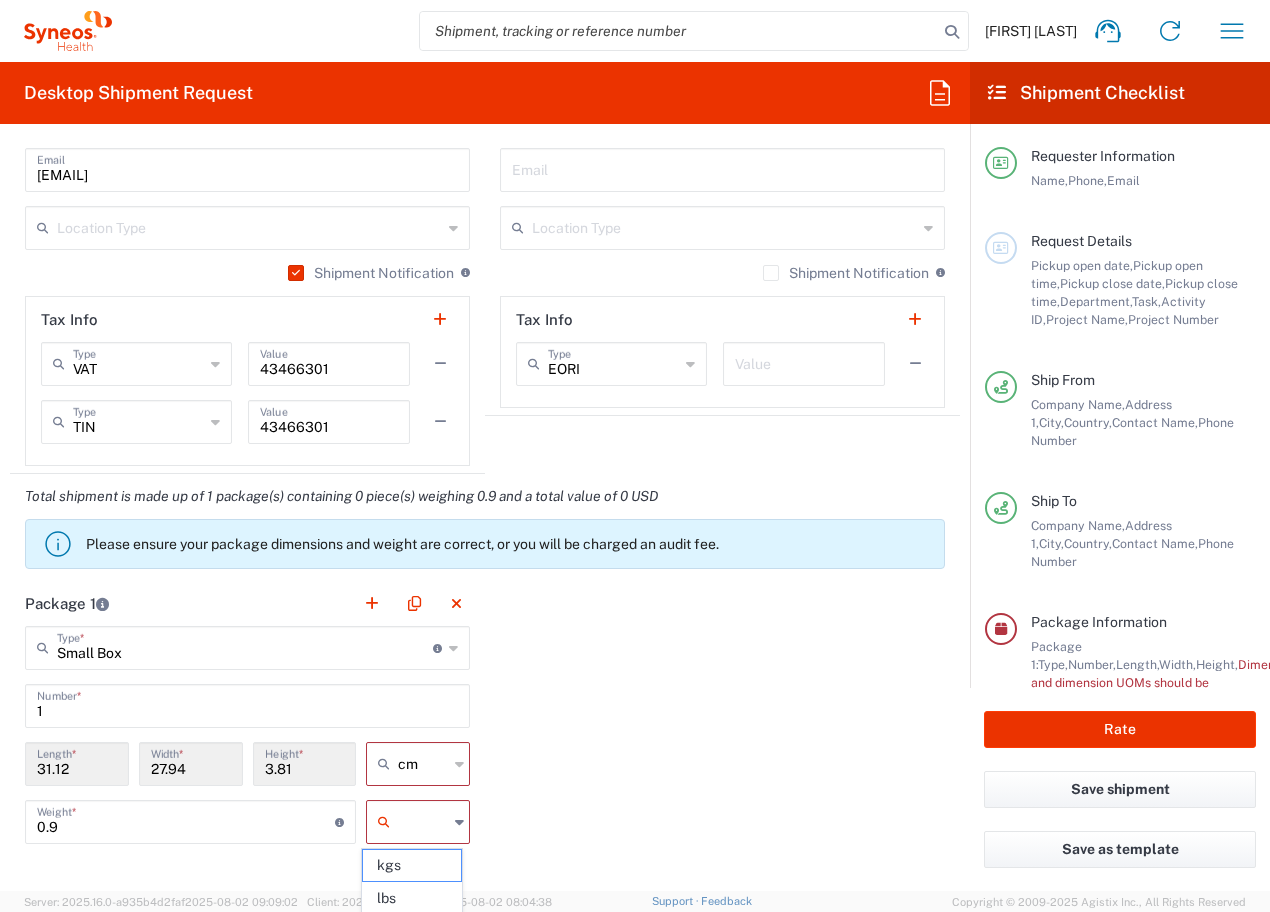 click at bounding box center (423, 822) 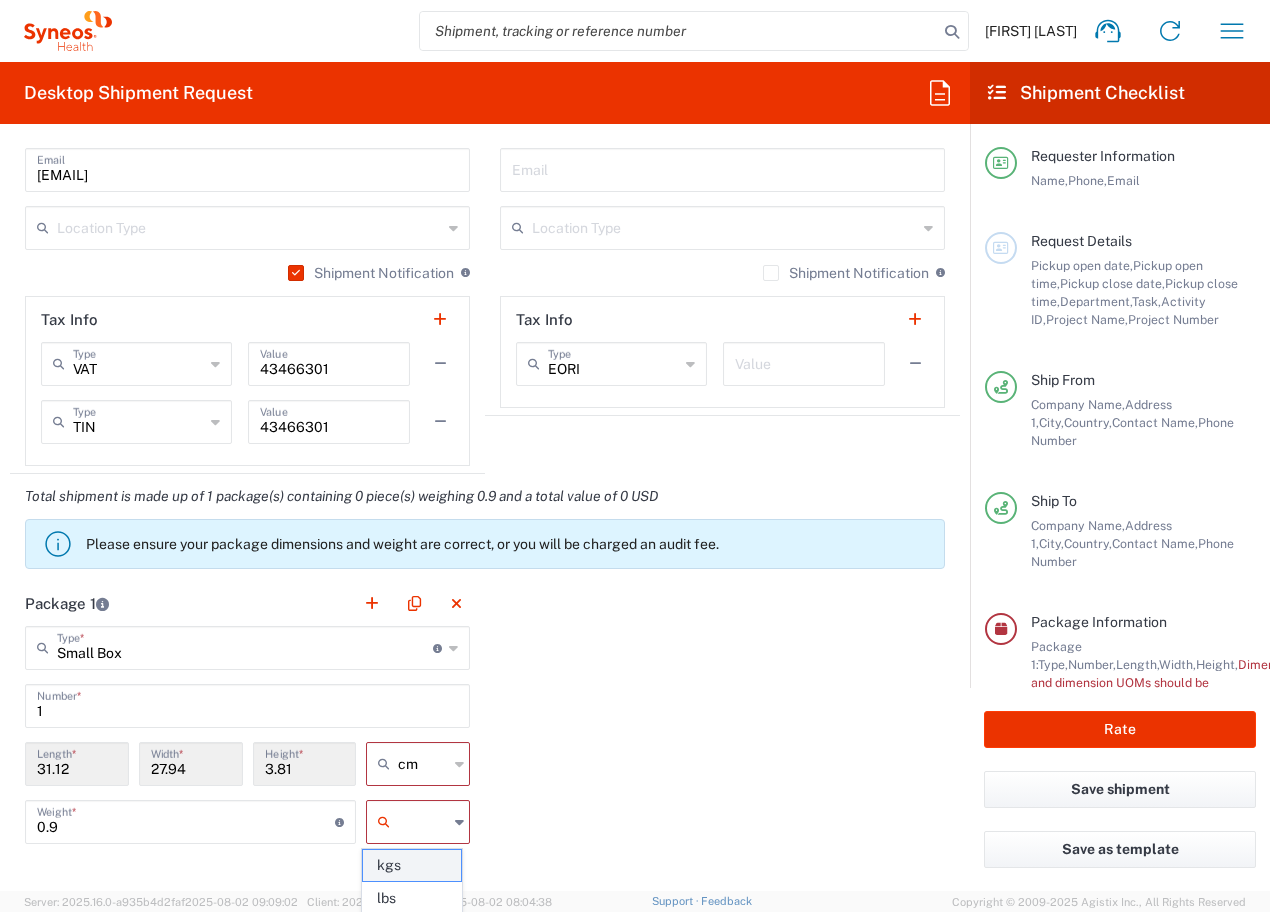 click on "kgs" 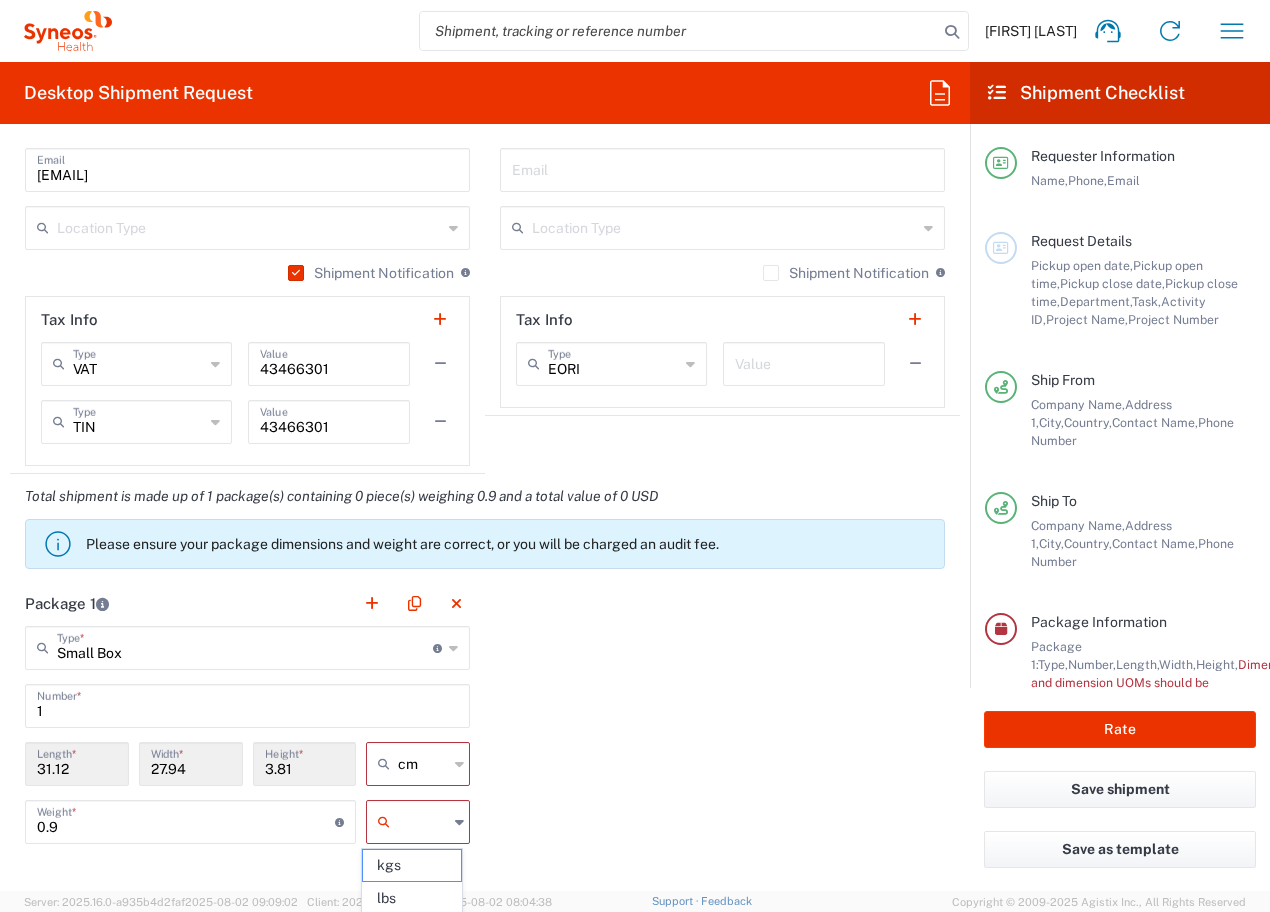 type on "kgs" 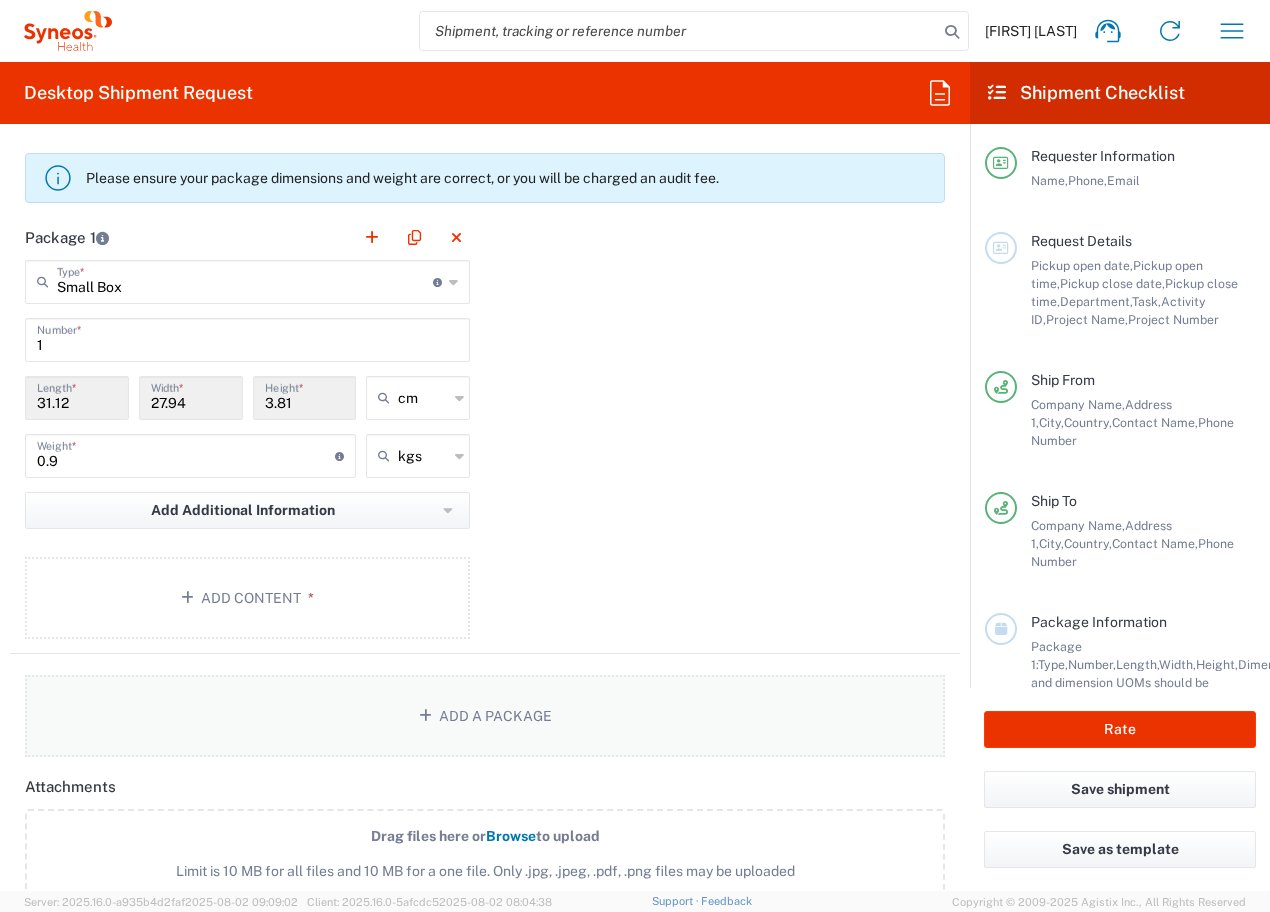scroll, scrollTop: 1700, scrollLeft: 0, axis: vertical 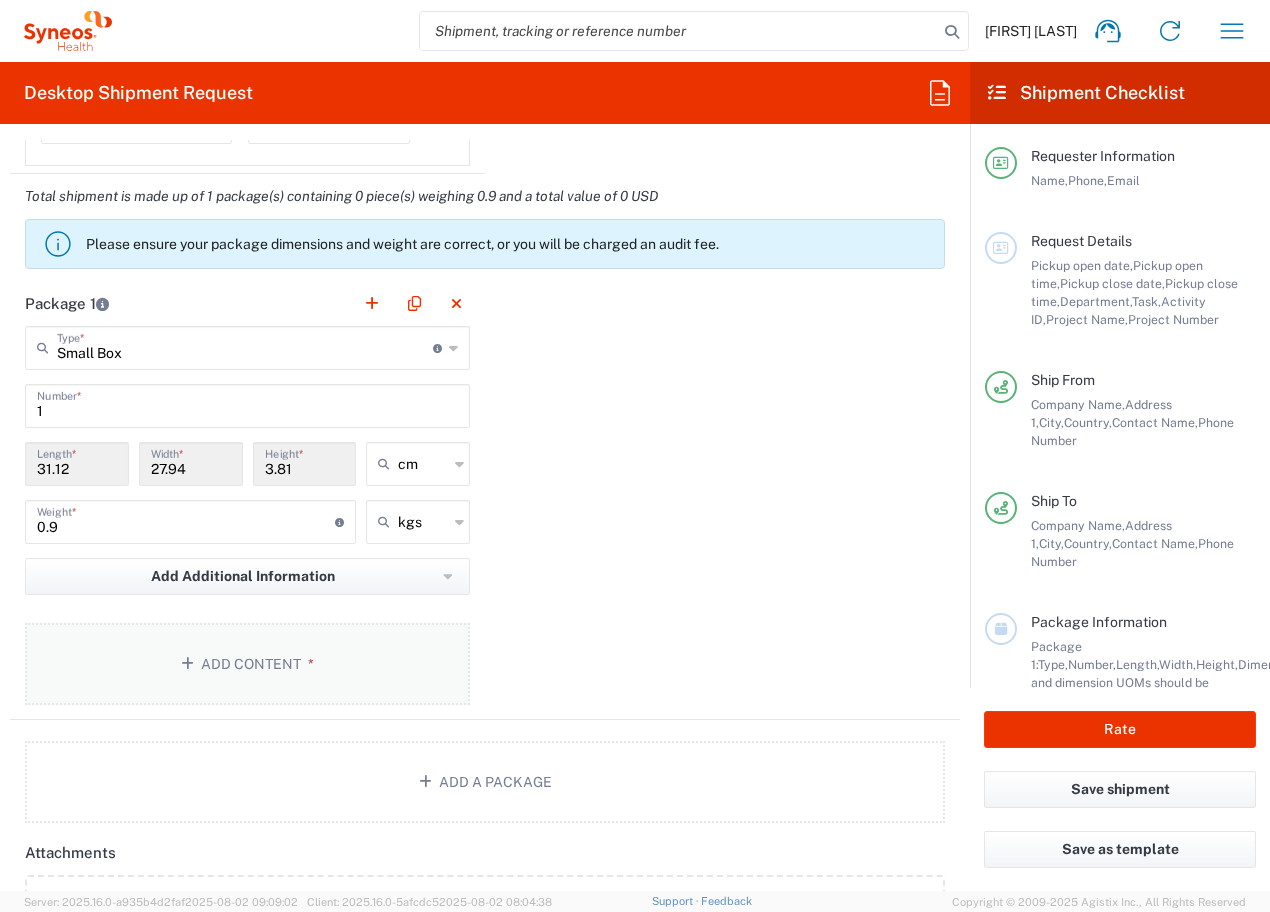 click on "Add Content *" 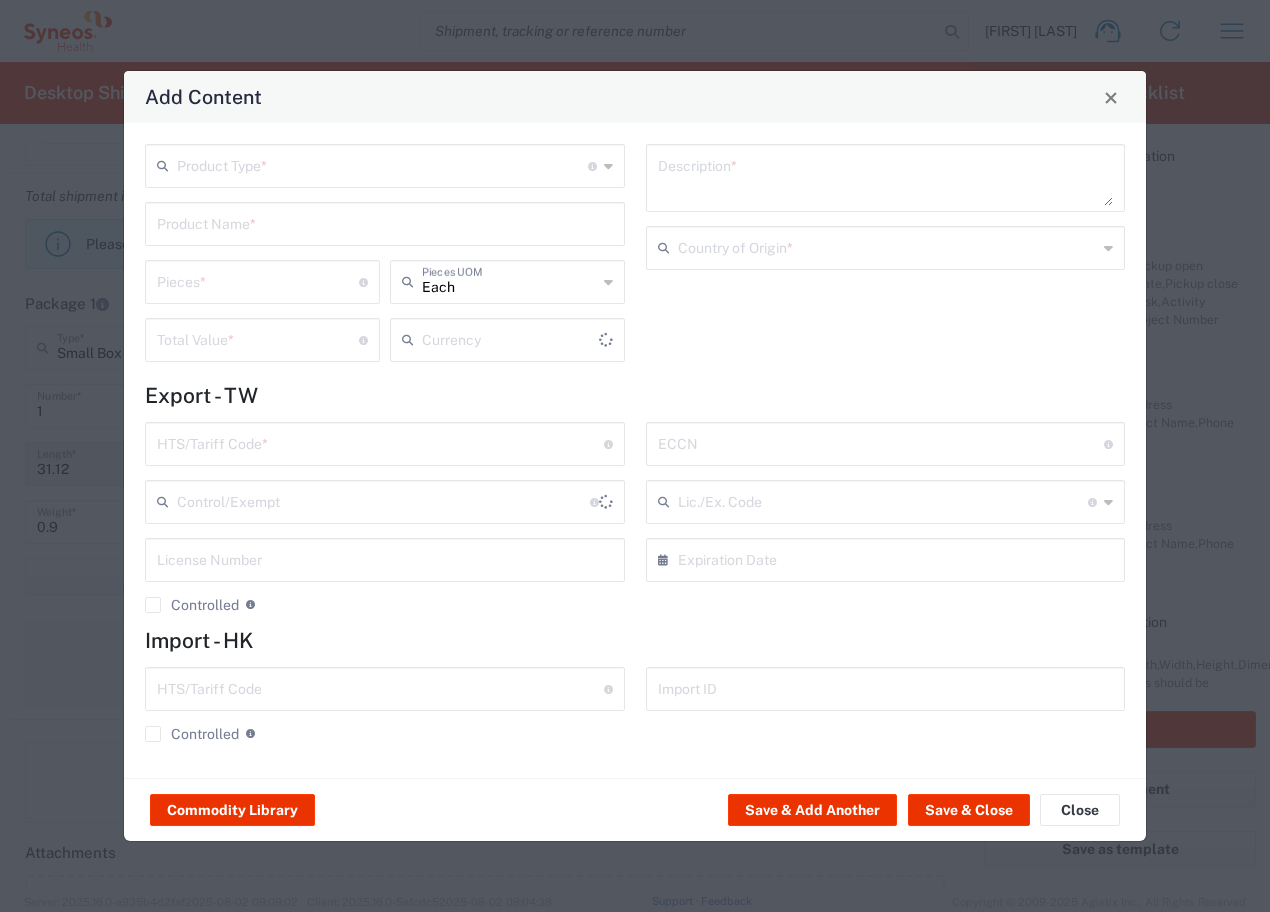 type on "US Dollar" 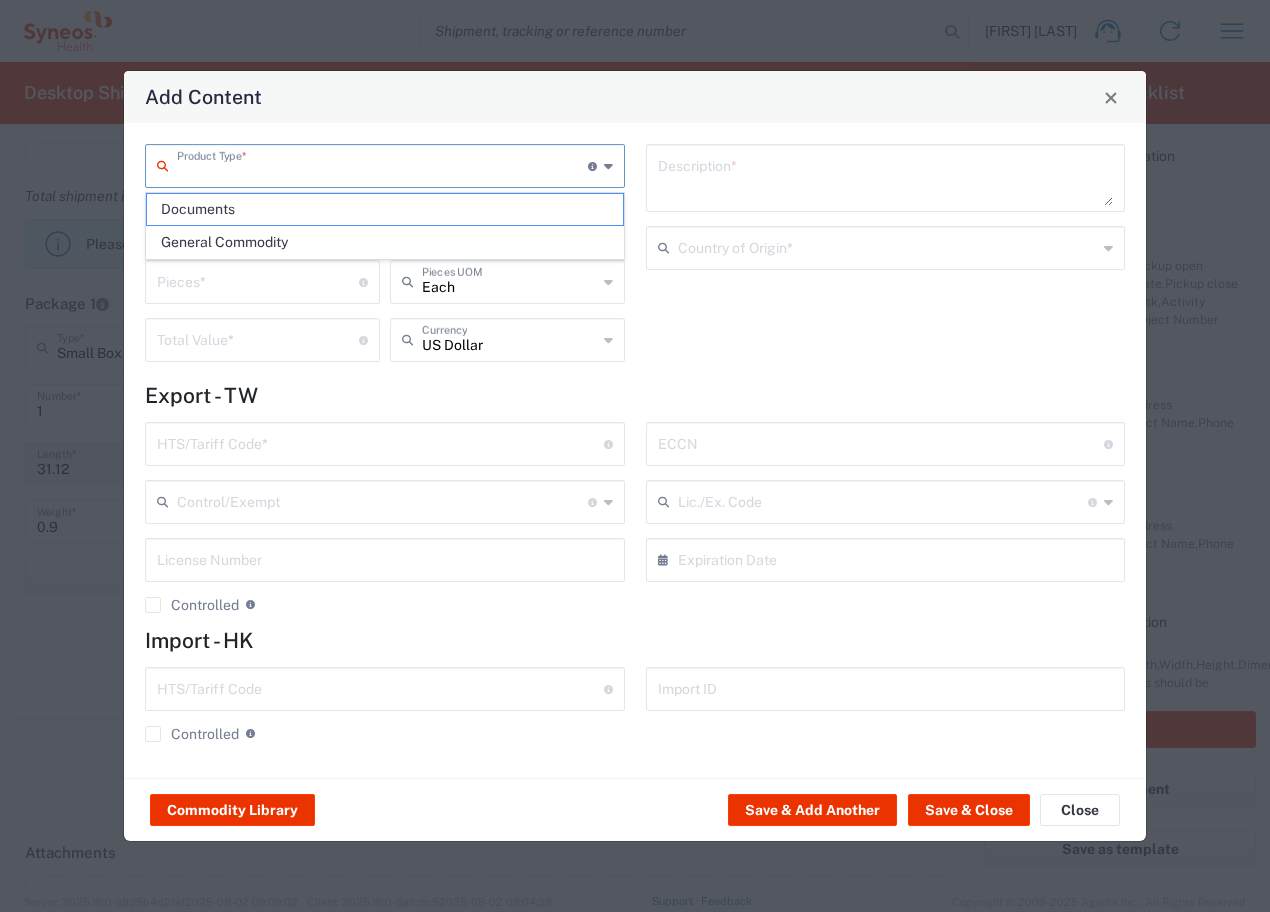 click at bounding box center [382, 164] 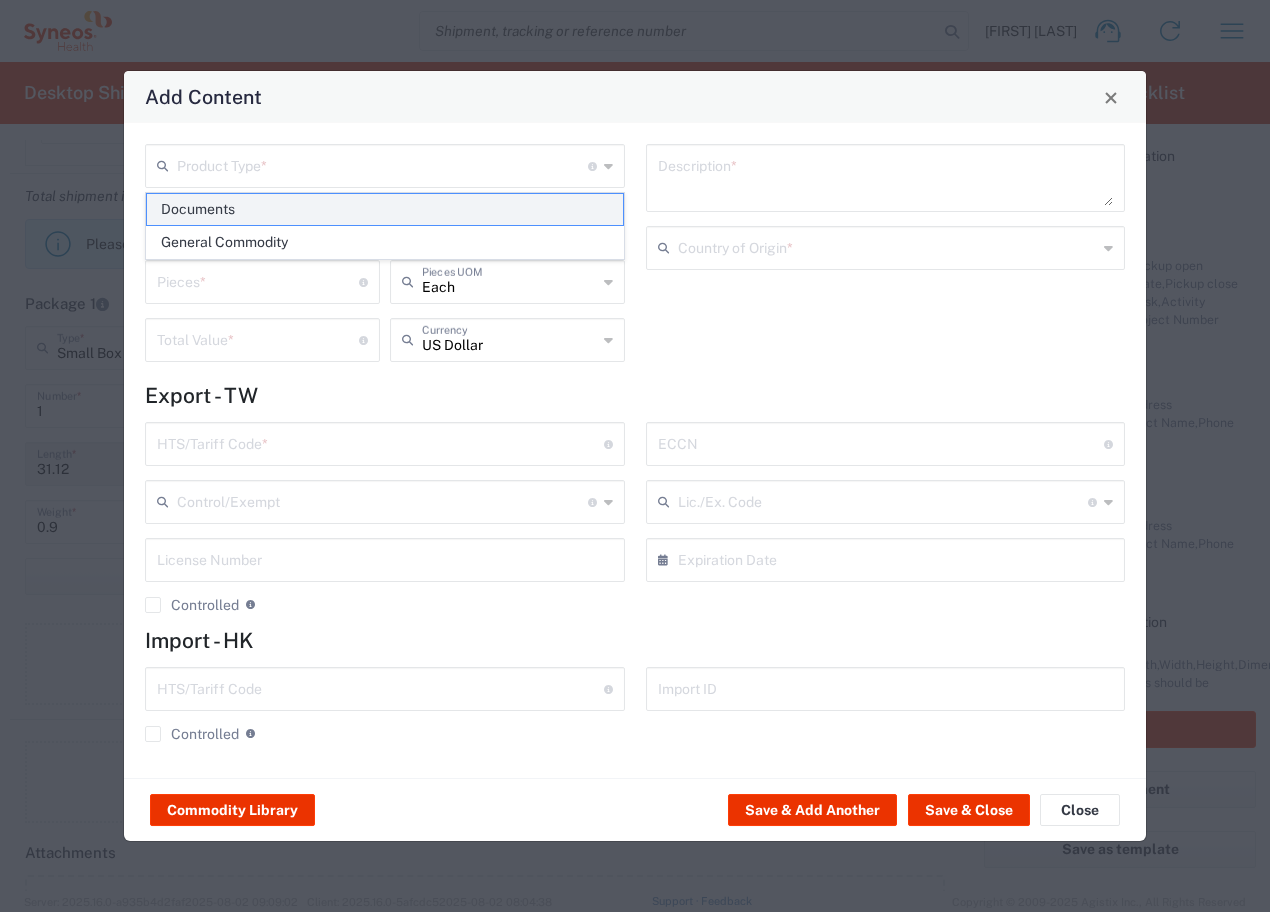 click on "Documents" 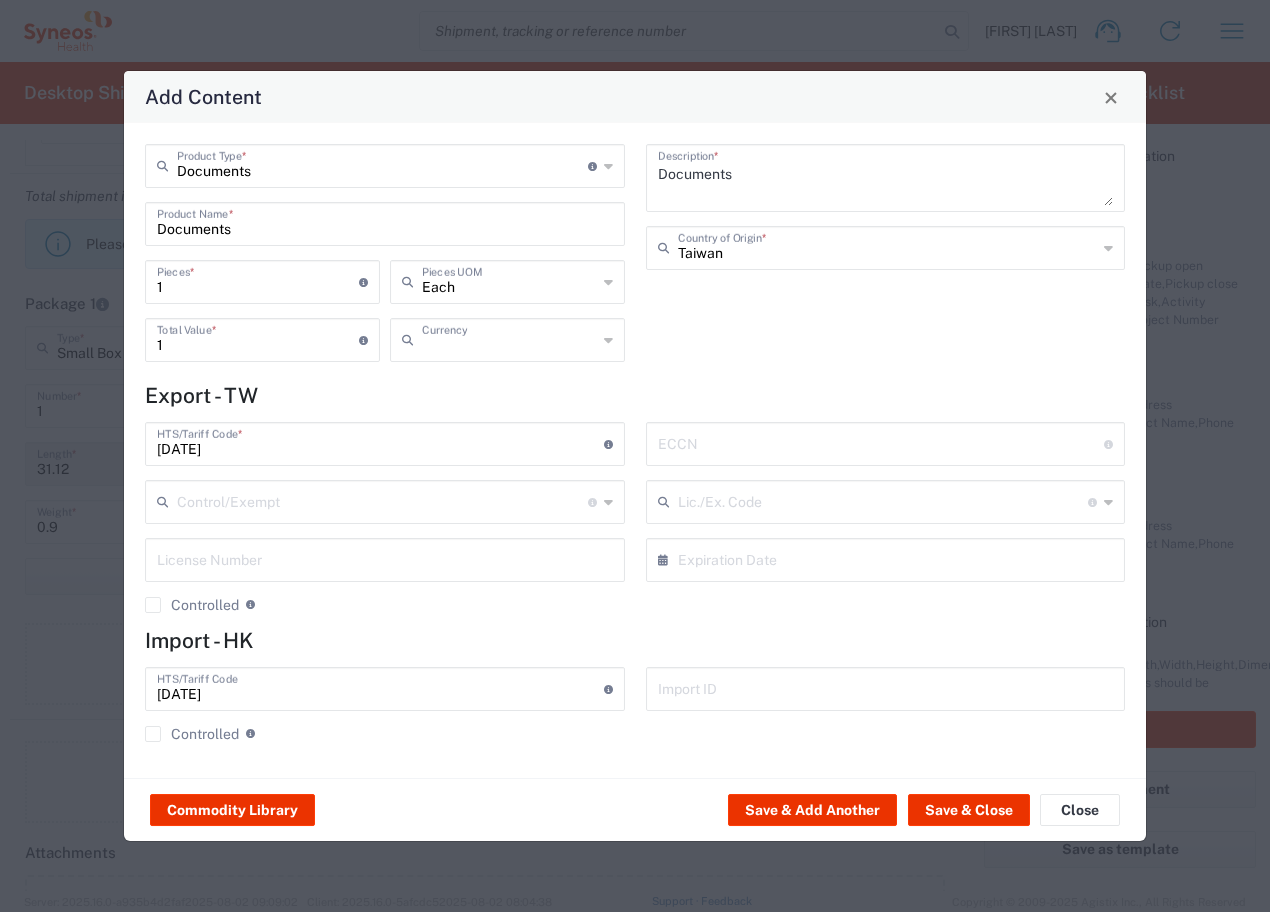 click at bounding box center [509, 338] 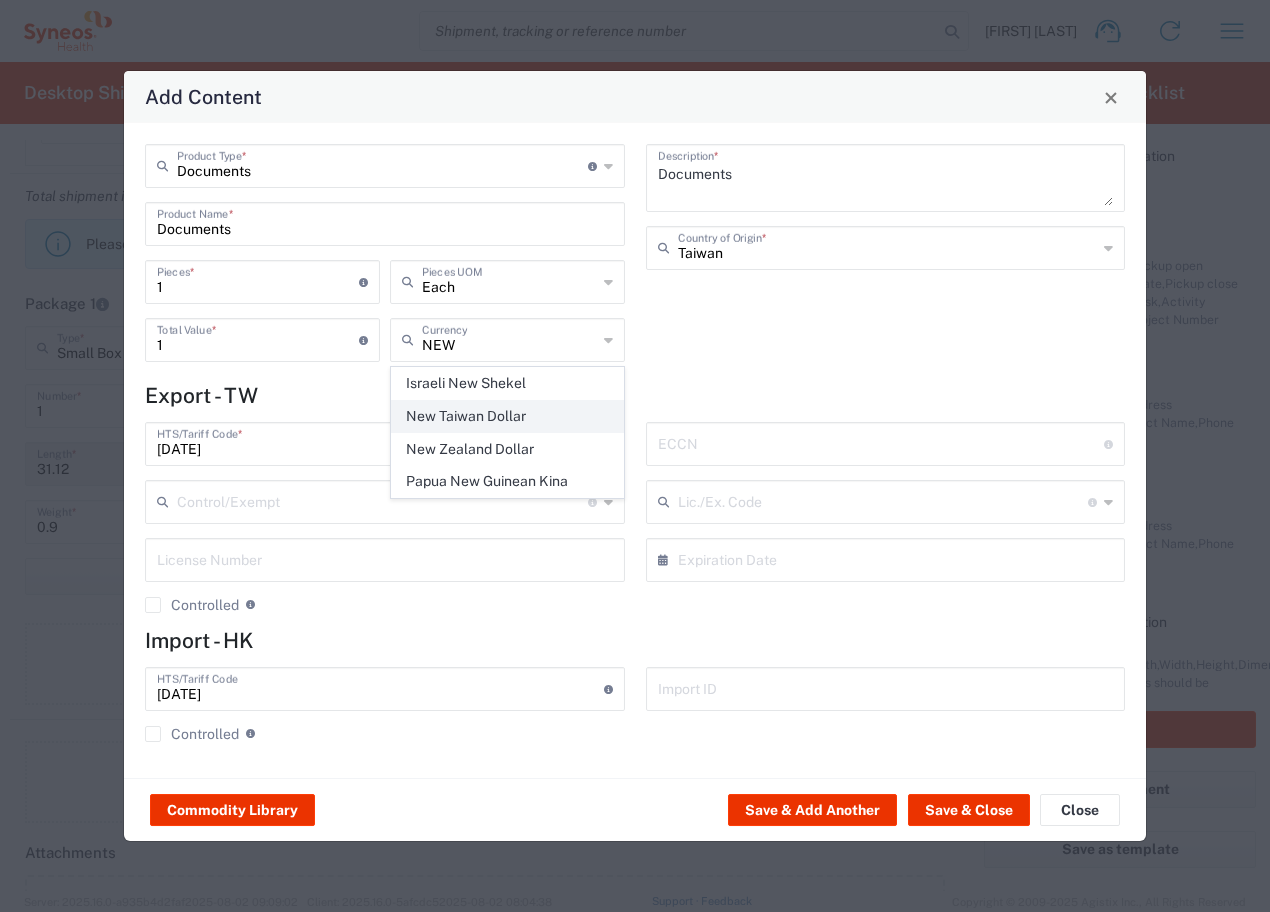 click on "New Taiwan Dollar" 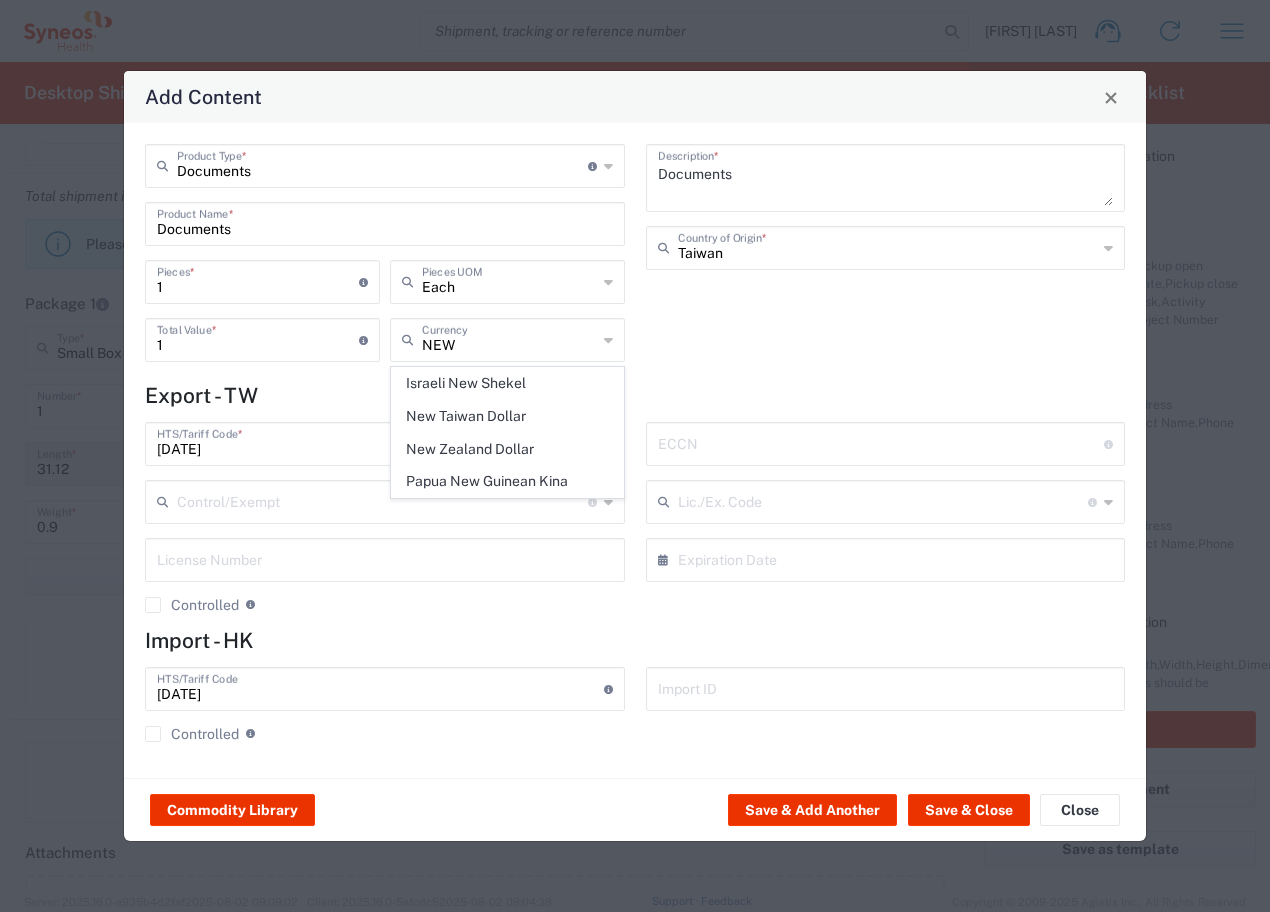 type on "New Taiwan Dollar" 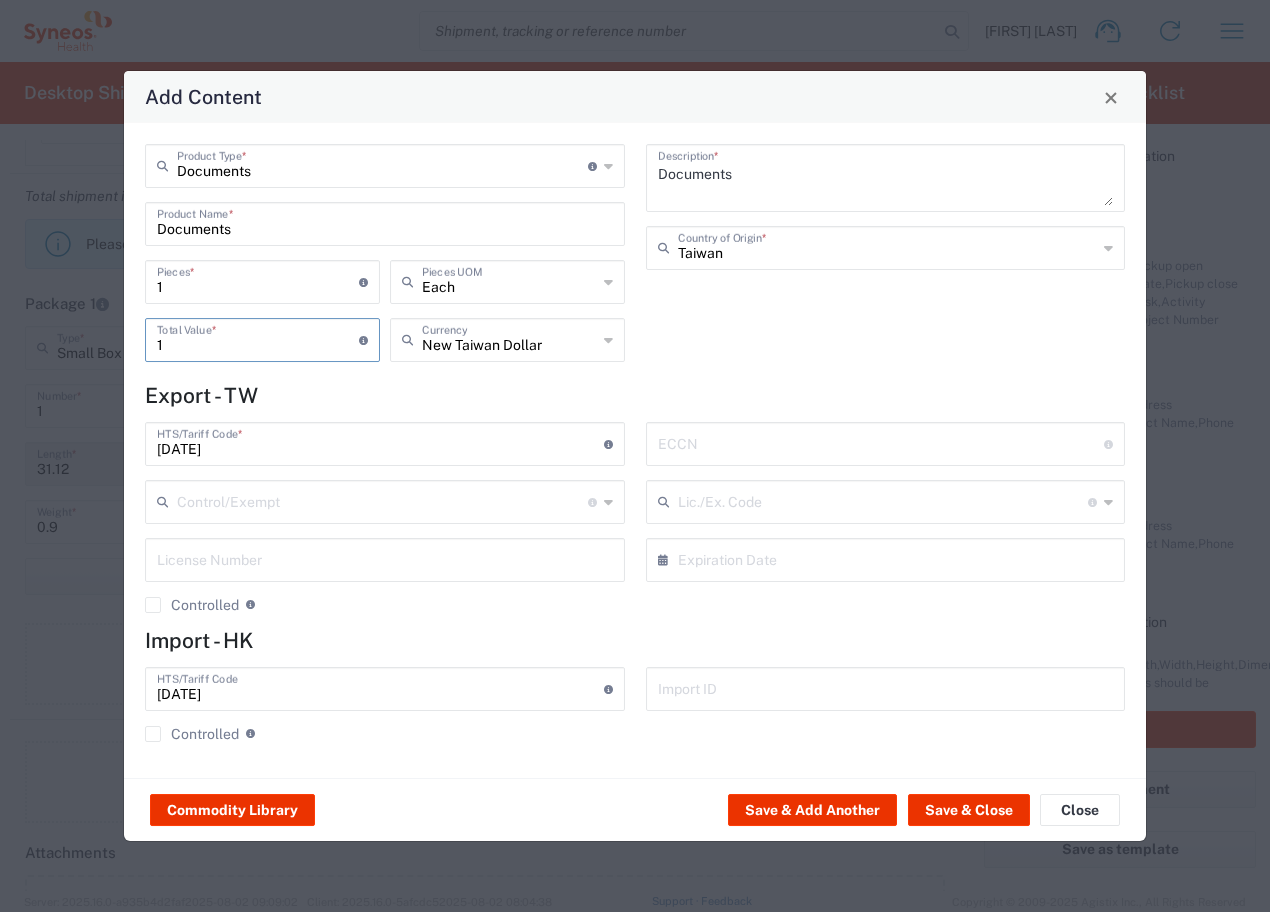 drag, startPoint x: 213, startPoint y: 355, endPoint x: 130, endPoint y: 350, distance: 83.15047 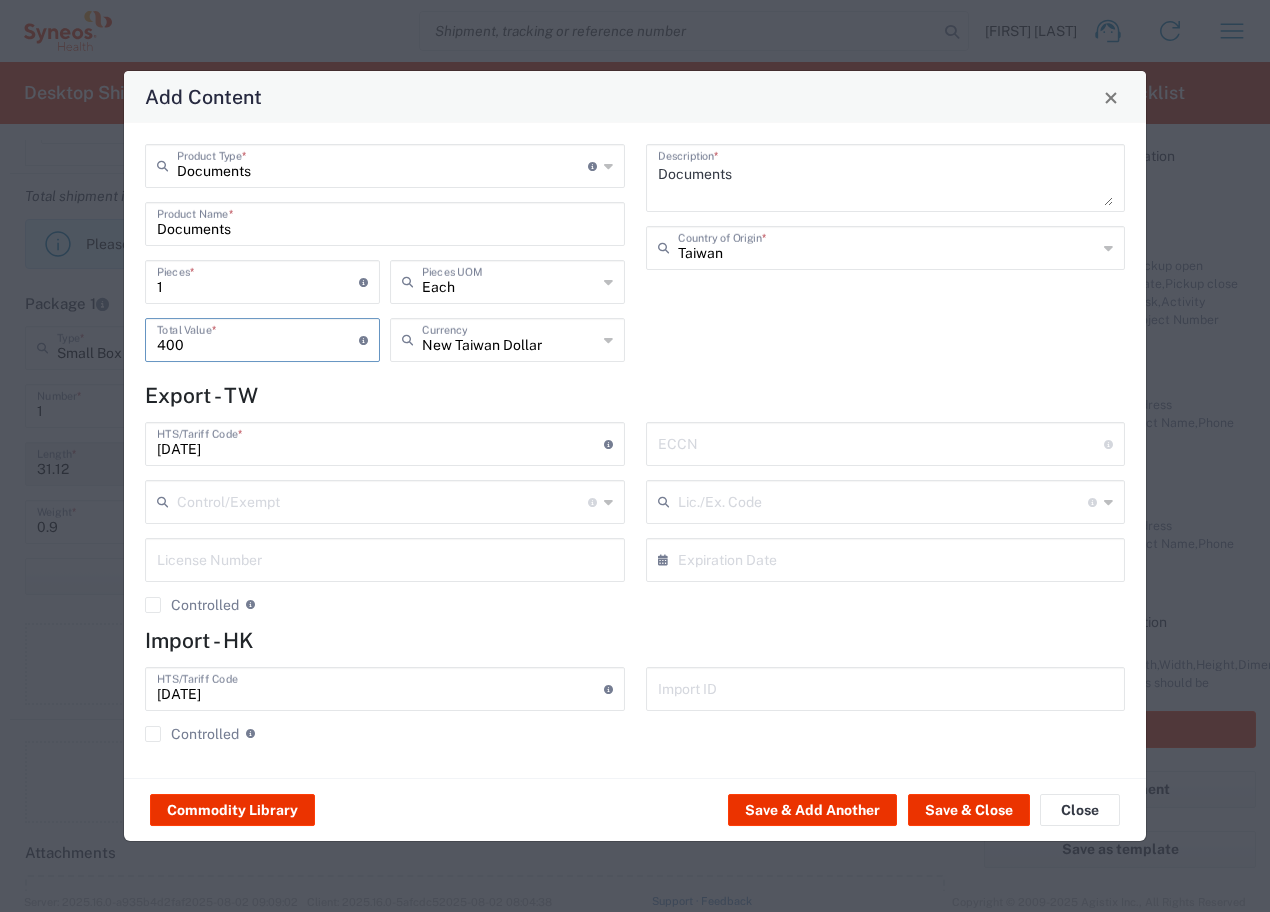 click on "400" at bounding box center [258, 338] 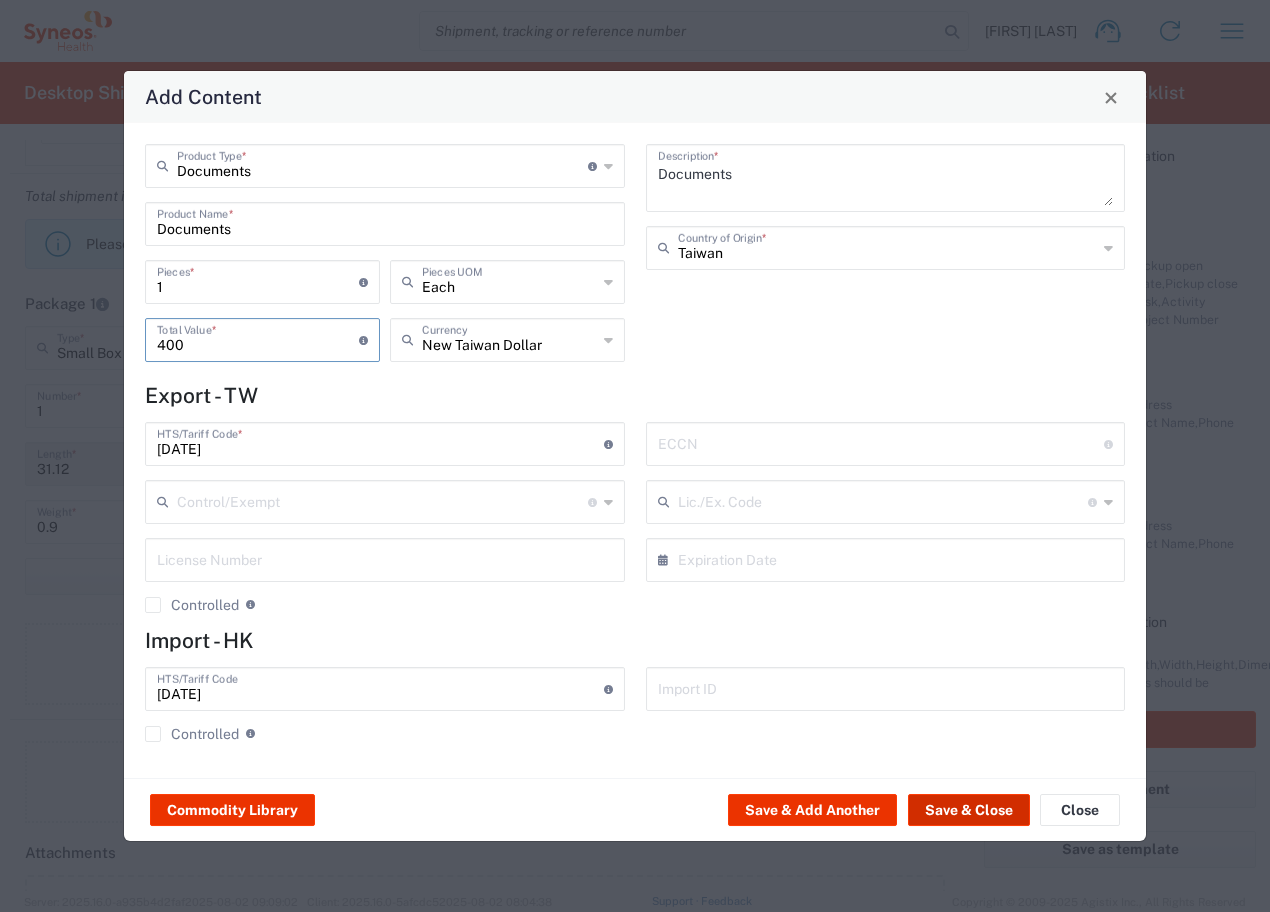 type on "400" 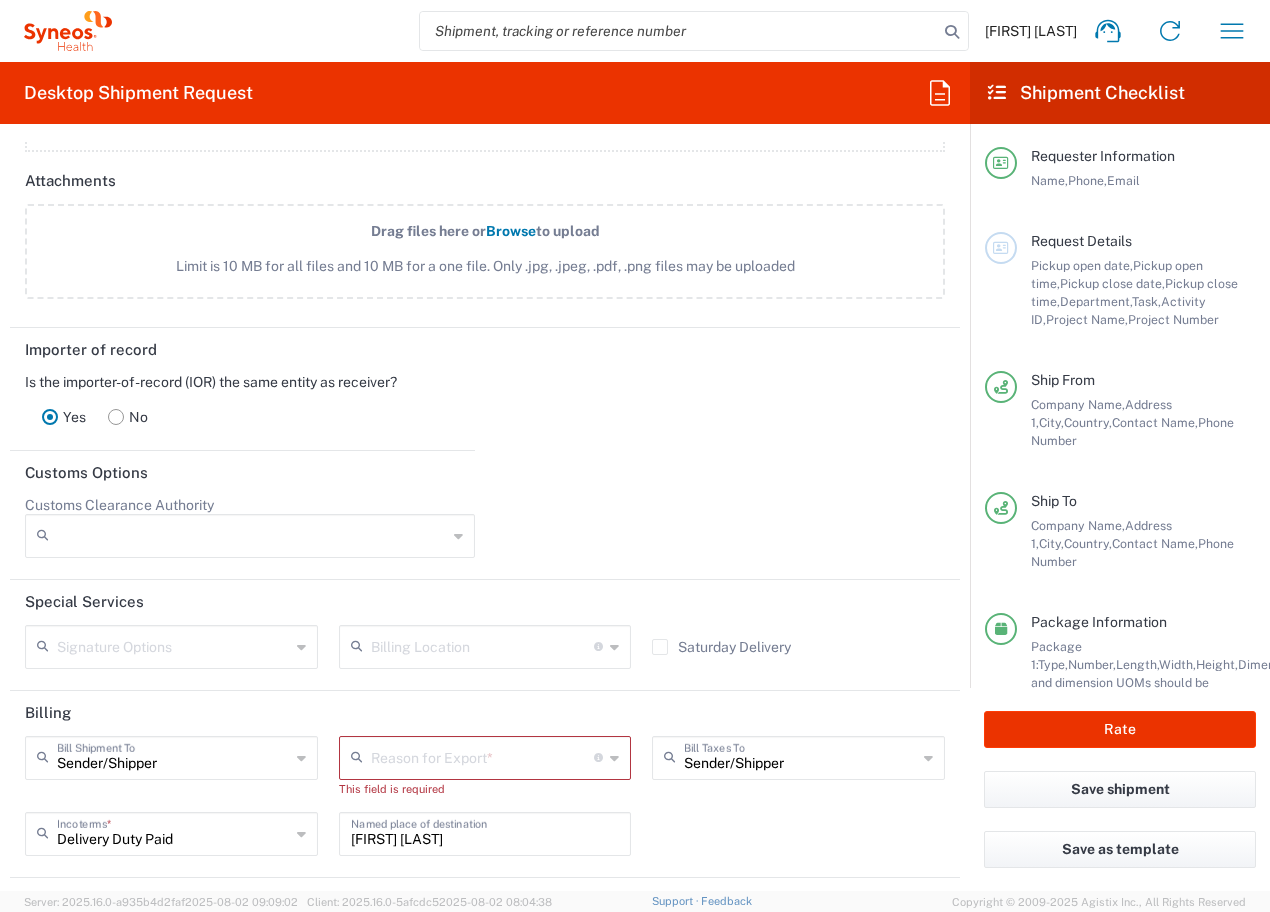 scroll, scrollTop: 2500, scrollLeft: 0, axis: vertical 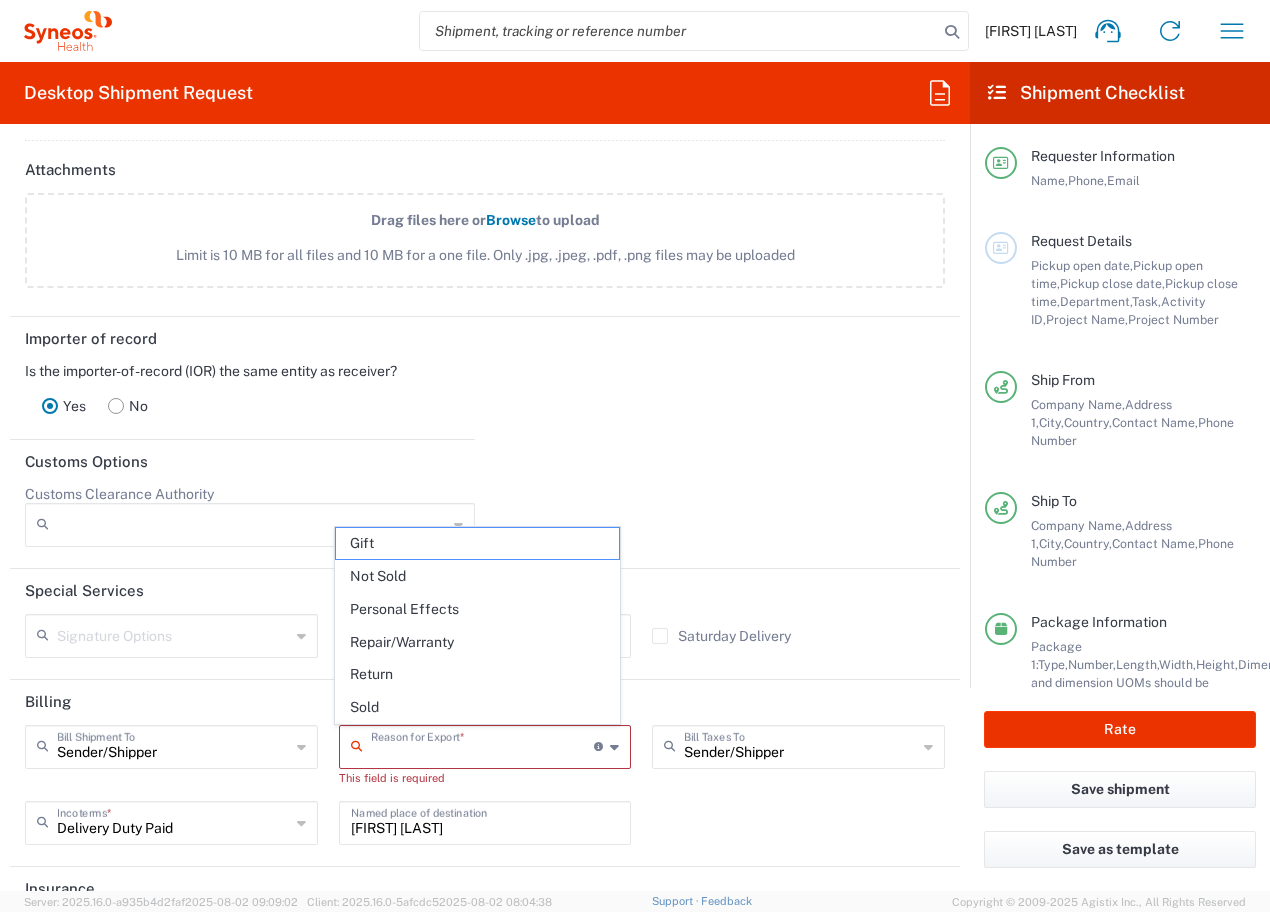 click at bounding box center [483, 745] 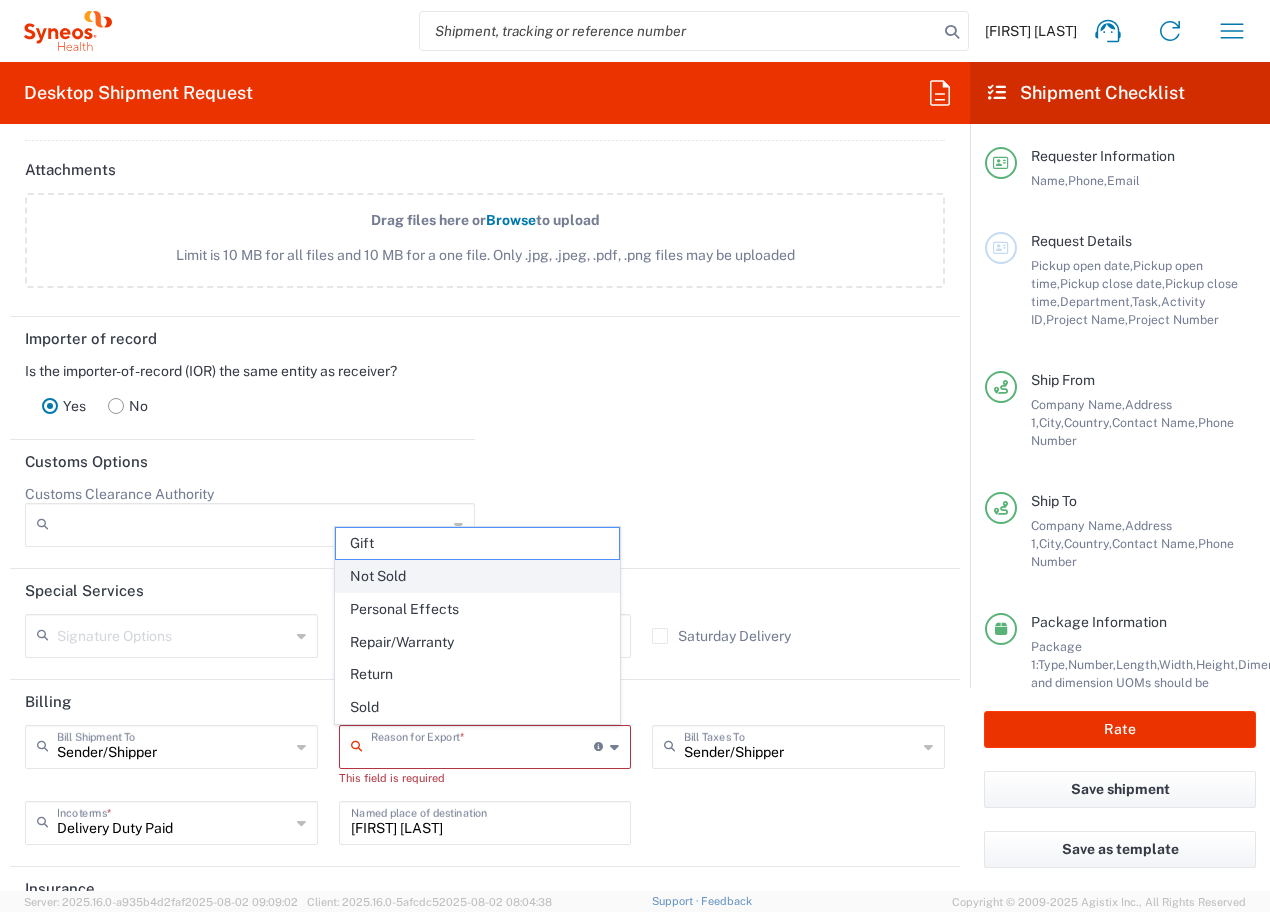 click on "Not Sold" 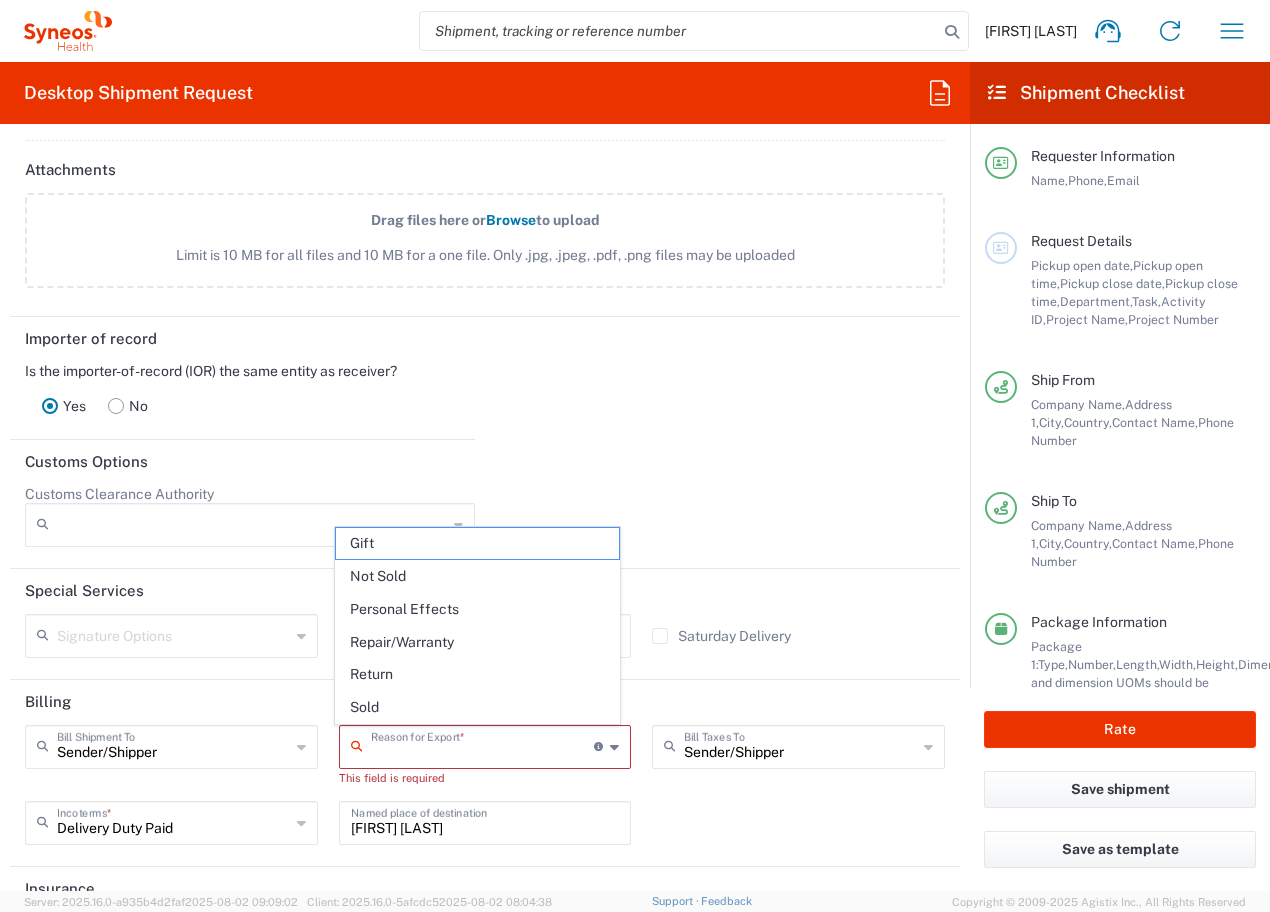 type on "Not Sold" 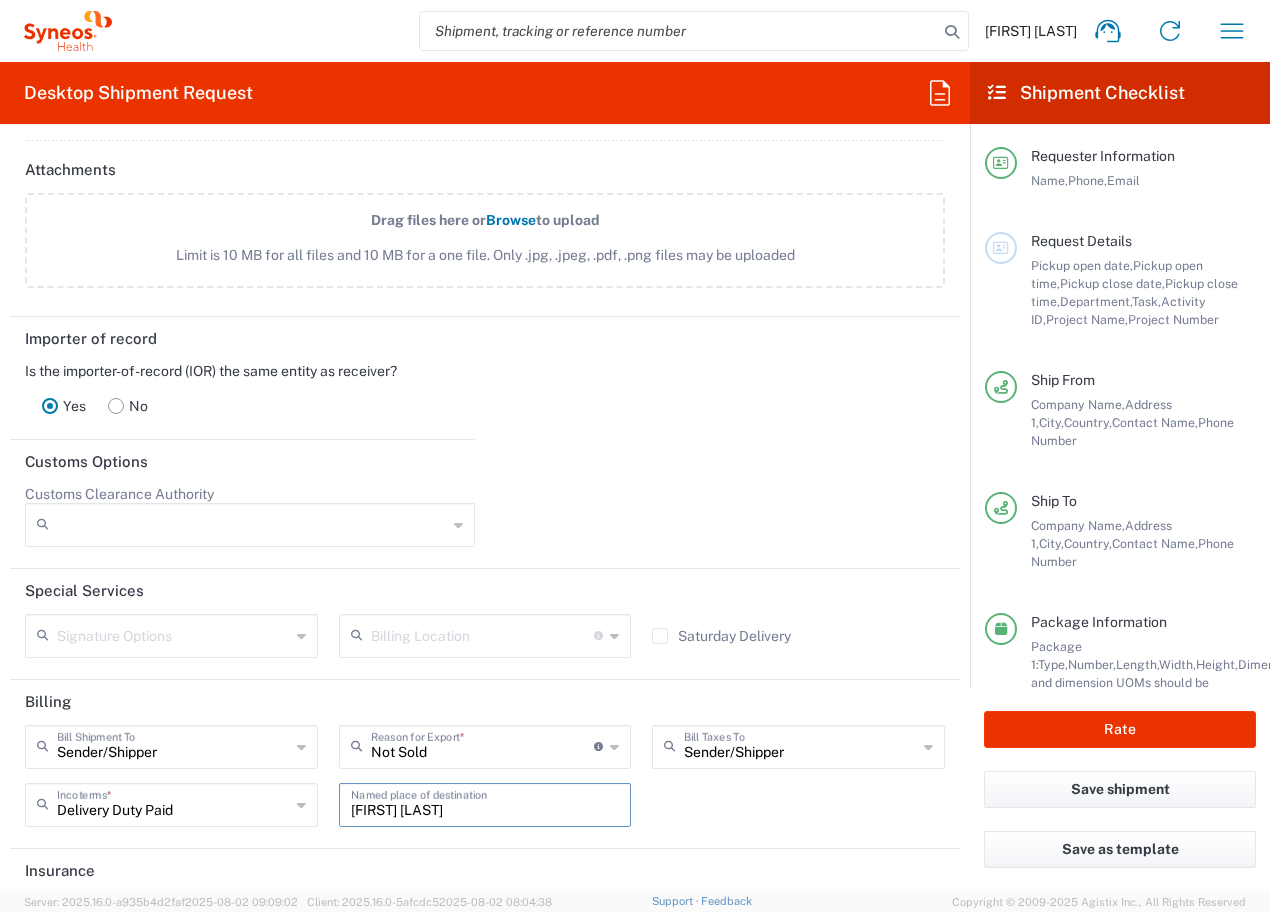 drag, startPoint x: 474, startPoint y: 815, endPoint x: 286, endPoint y: 802, distance: 188.44893 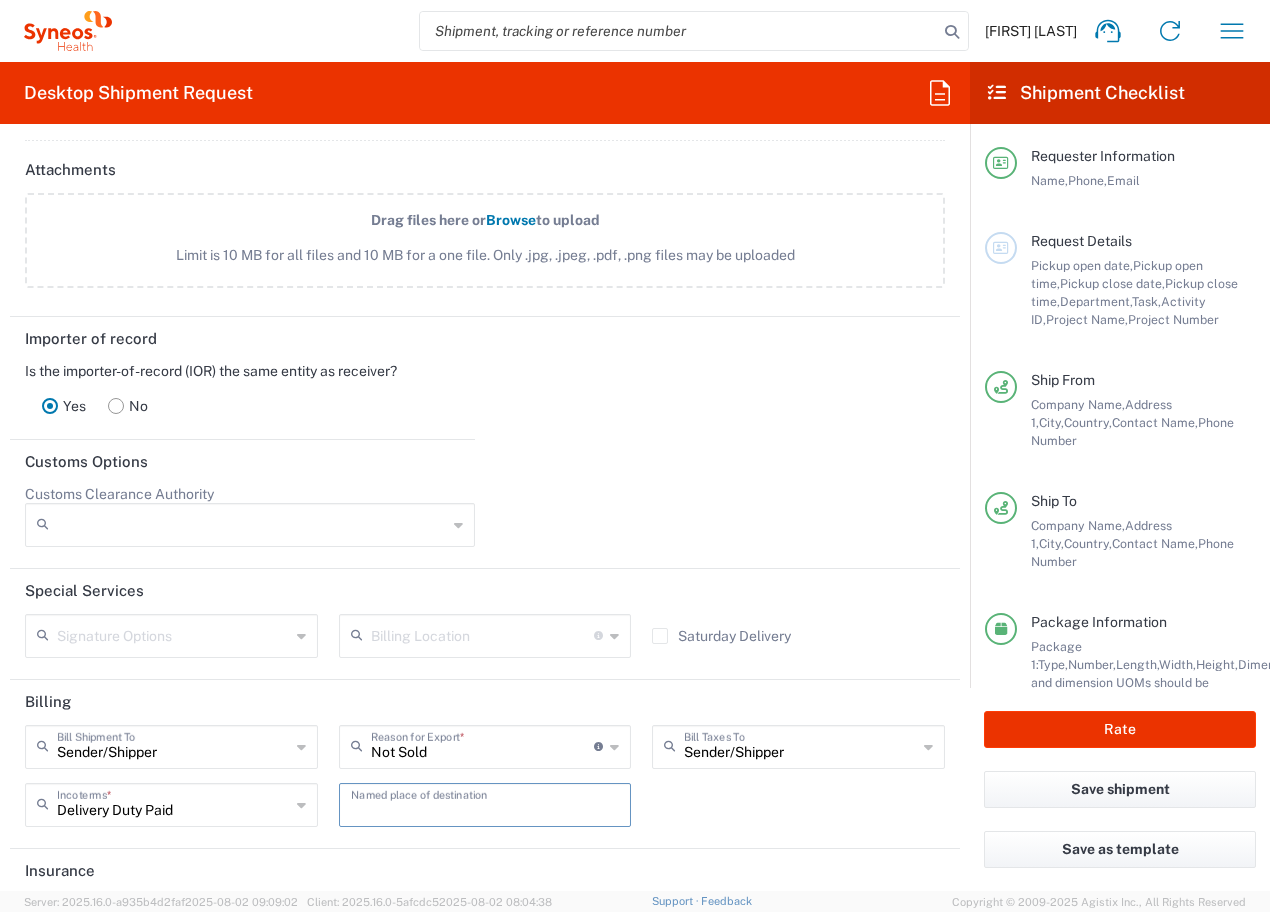 type 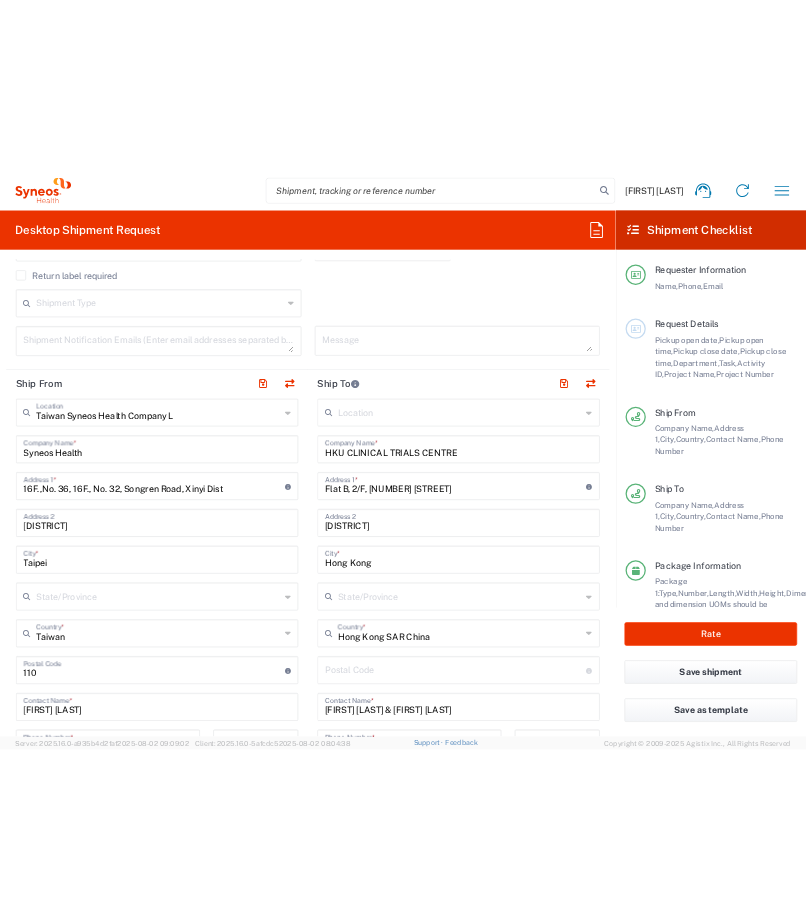scroll, scrollTop: 600, scrollLeft: 0, axis: vertical 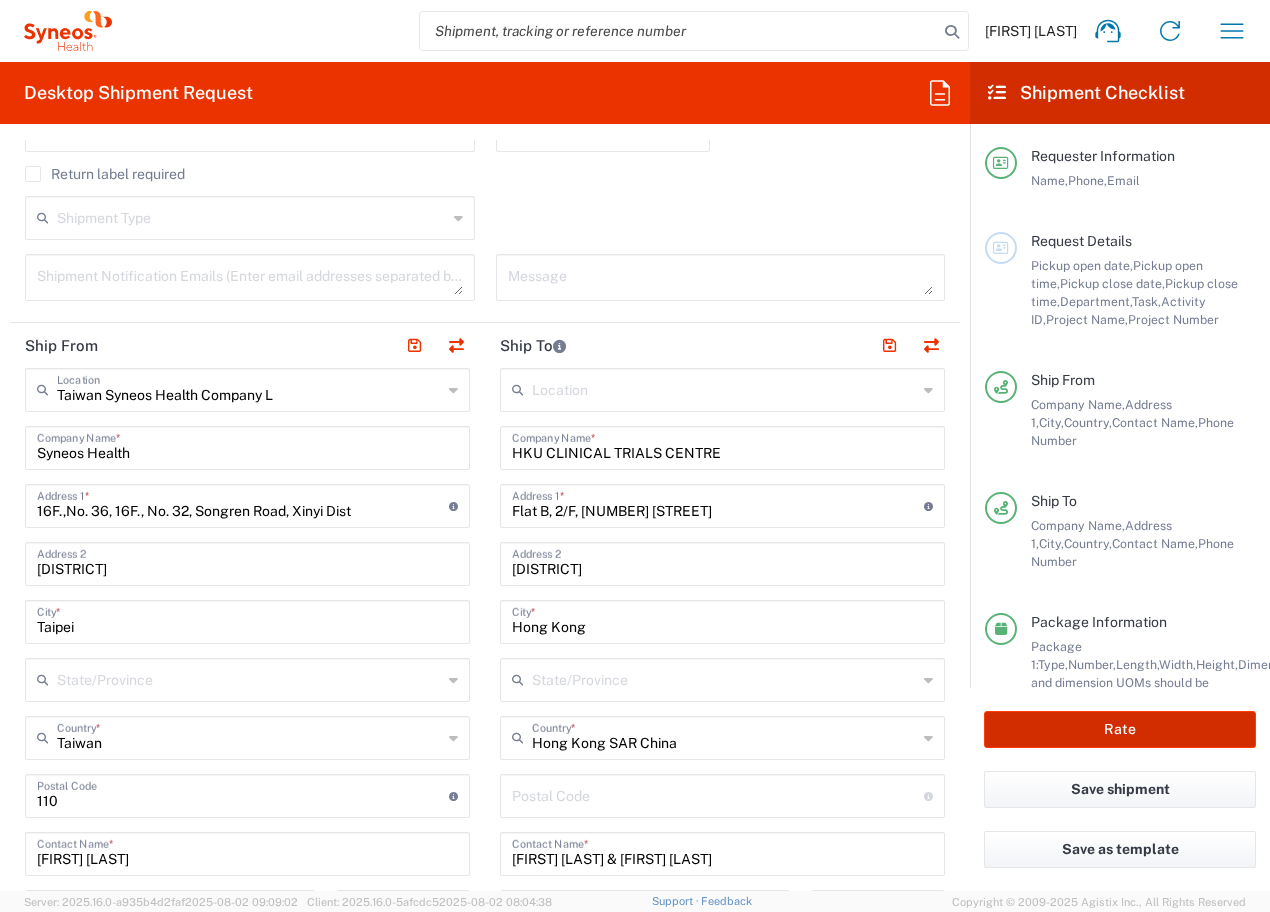 click on "Rate" 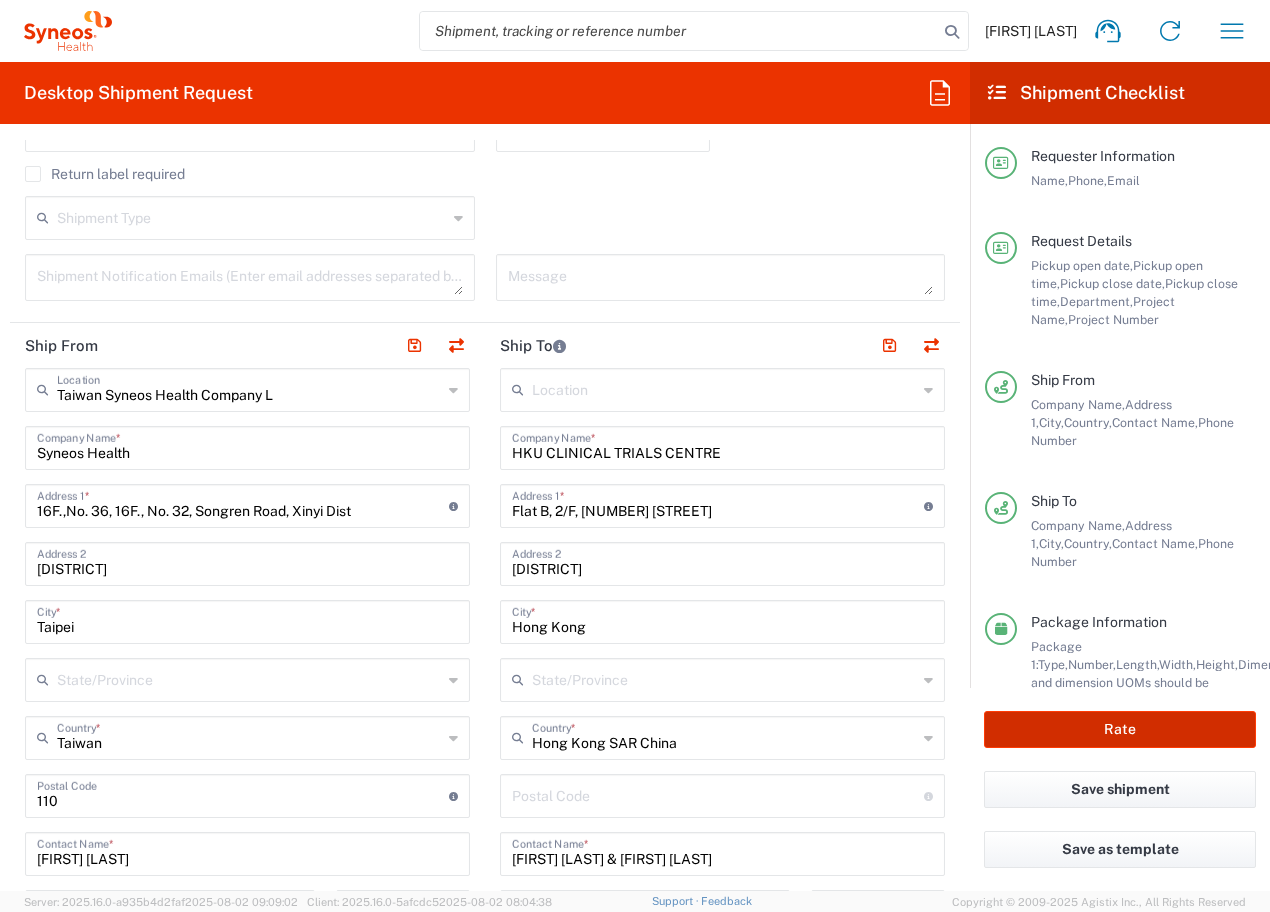 type on "Bristol 7026514" 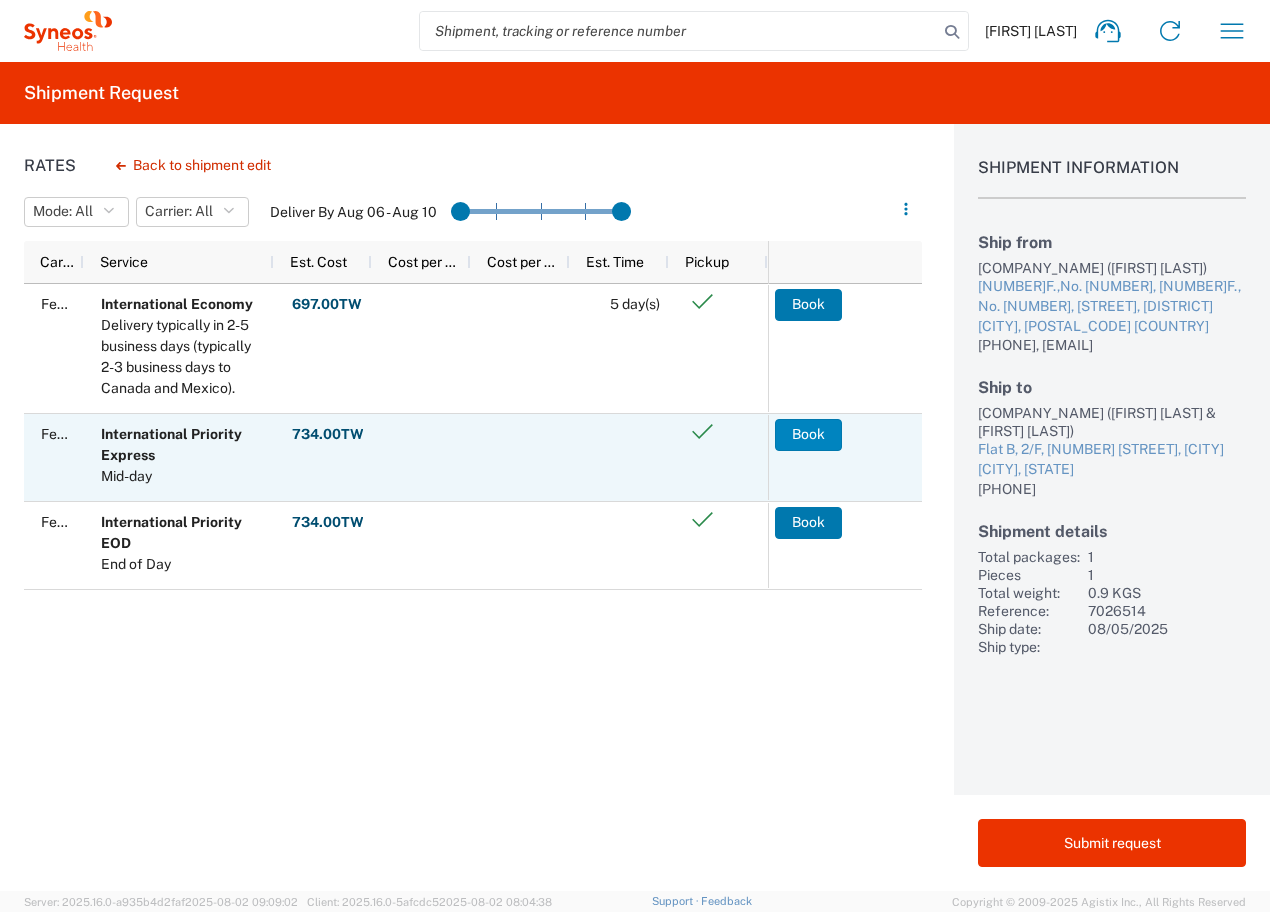 click on "Book" 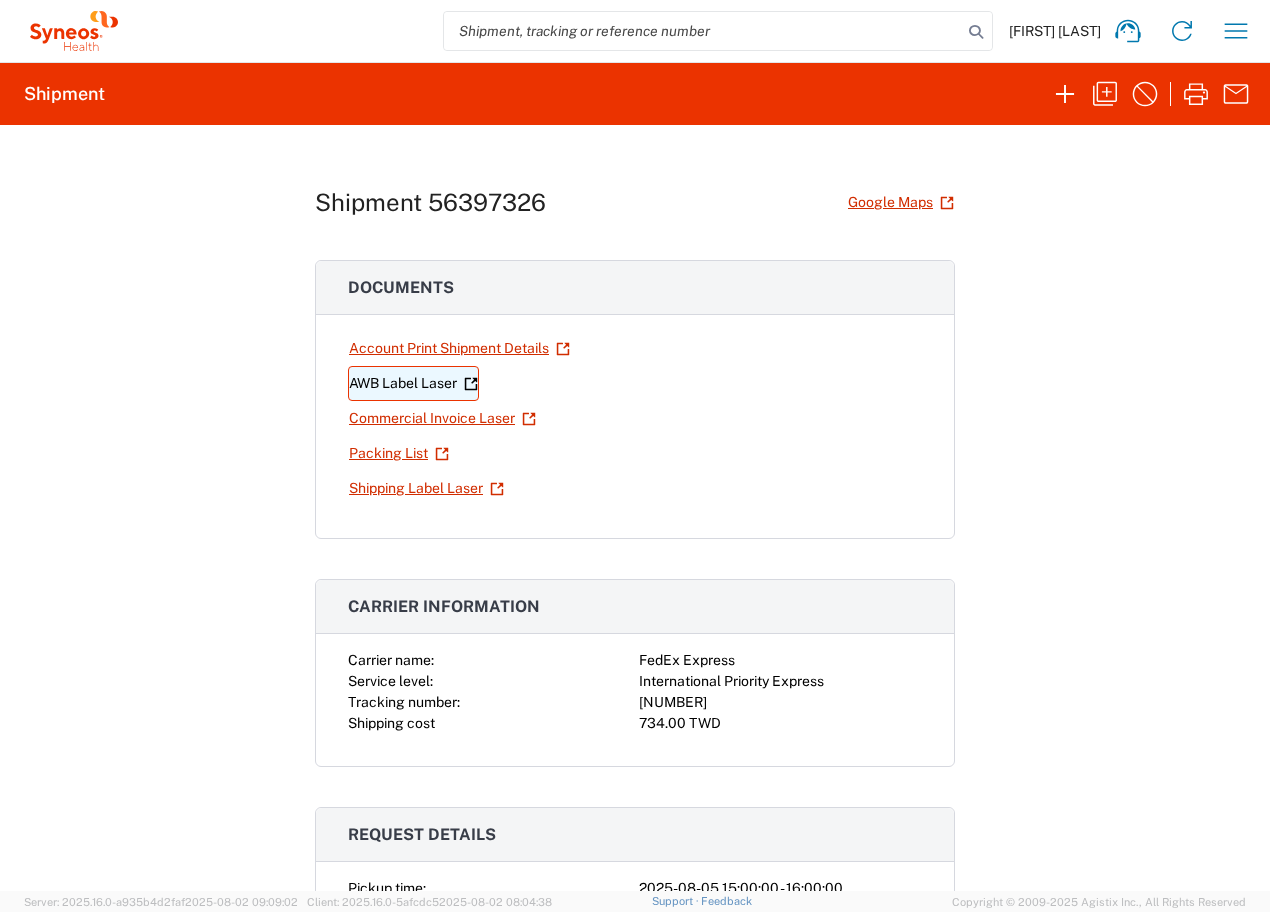 click on "AWB Label Laser" 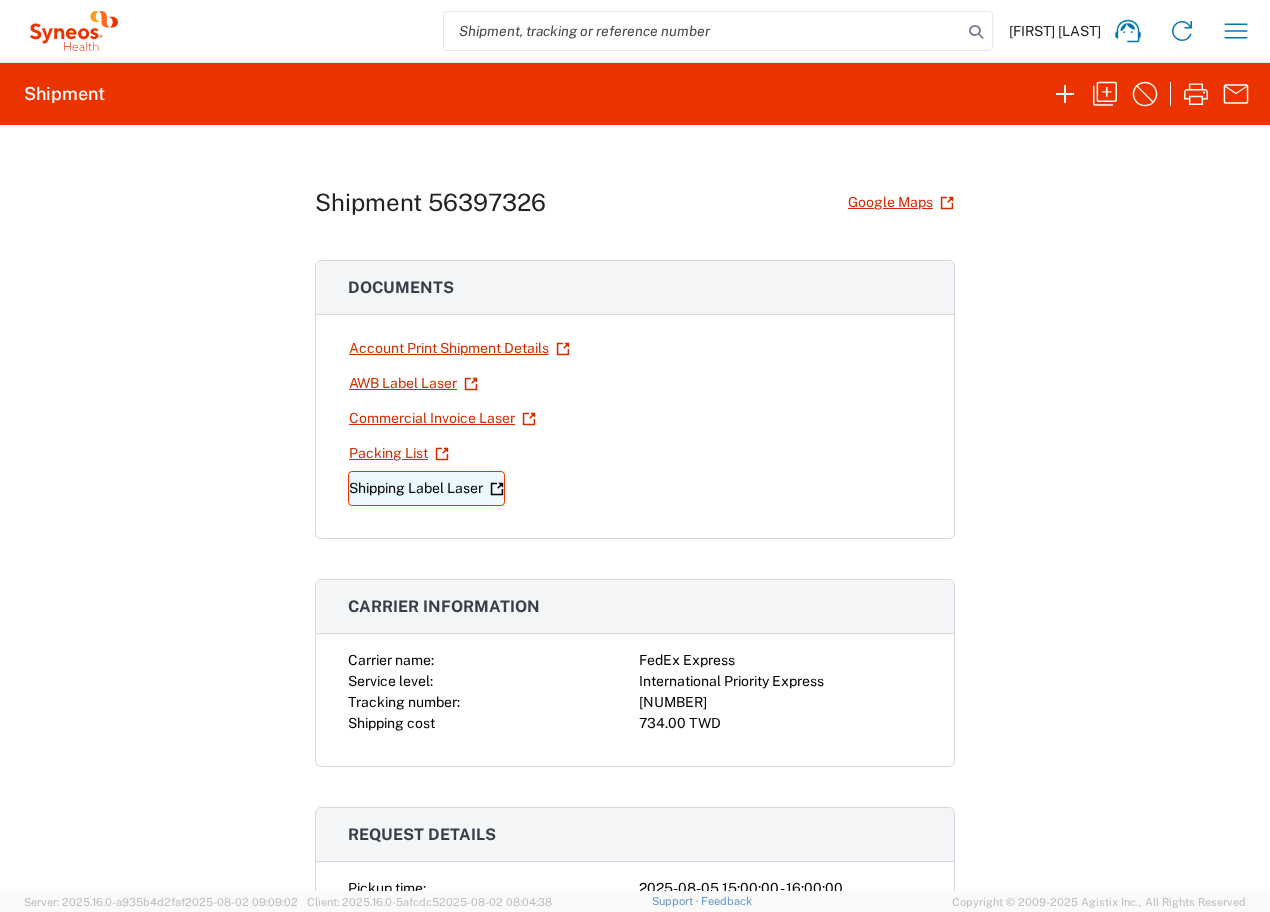 click on "Shipping Label Laser" 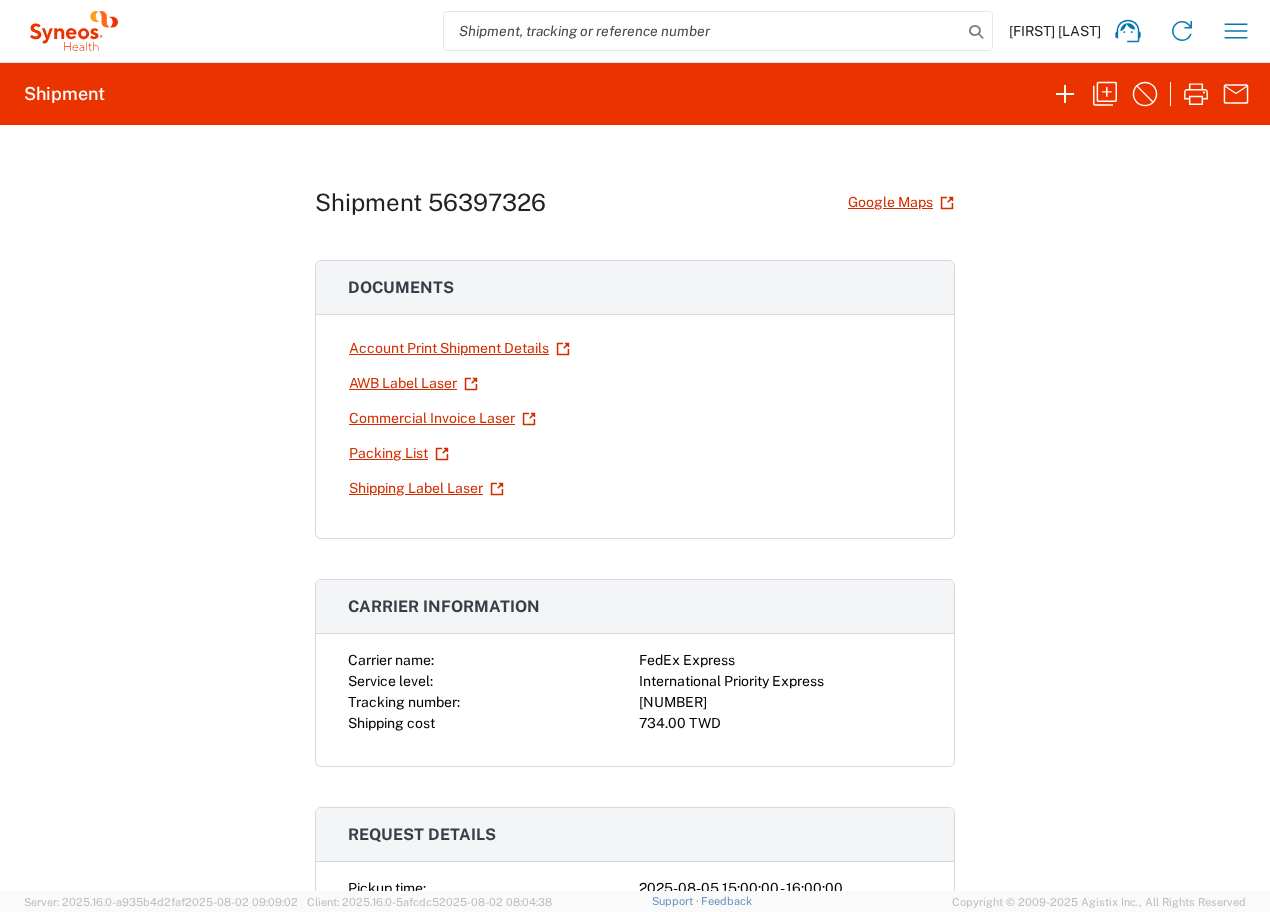 drag, startPoint x: 632, startPoint y: 700, endPoint x: 731, endPoint y: 699, distance: 99.00505 